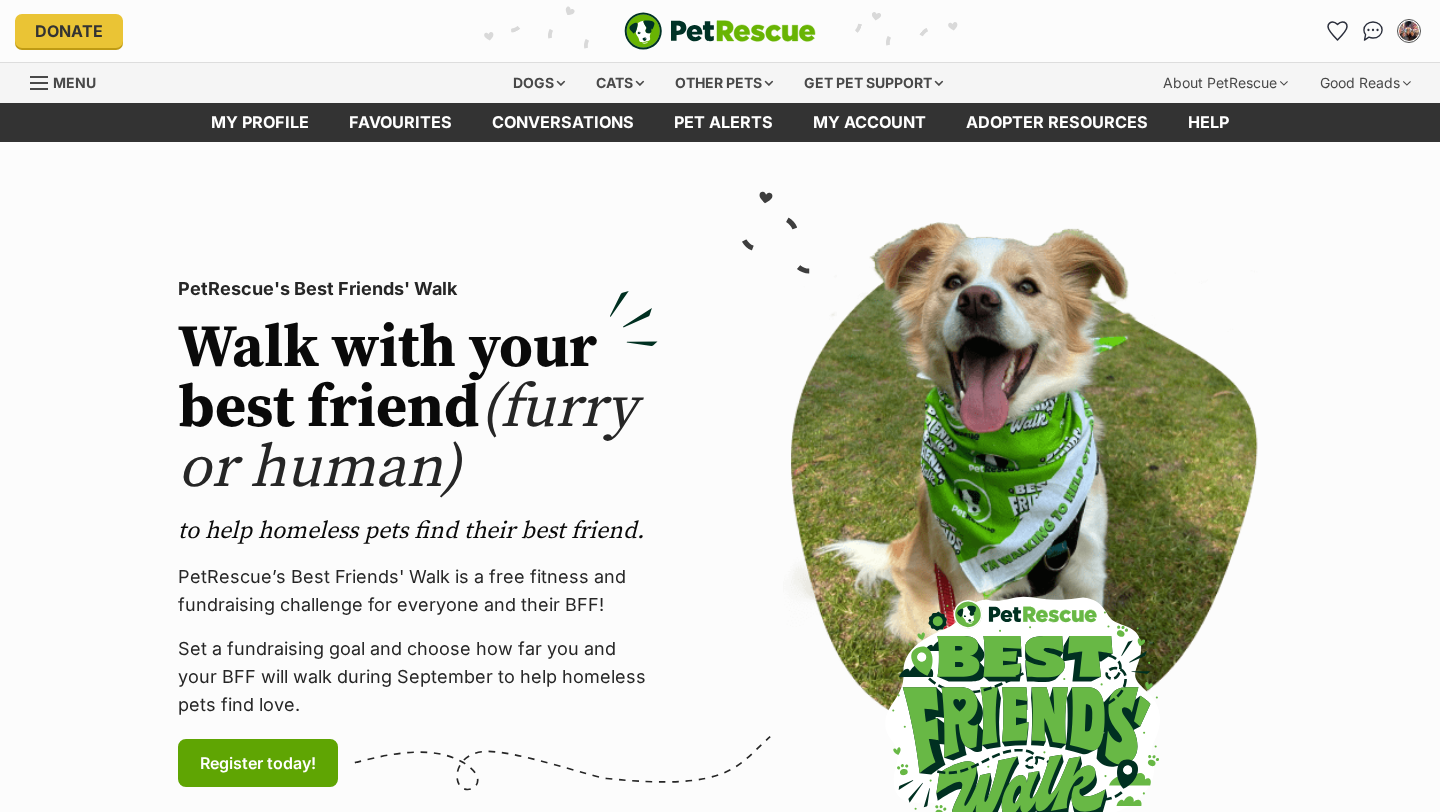 scroll, scrollTop: 0, scrollLeft: 0, axis: both 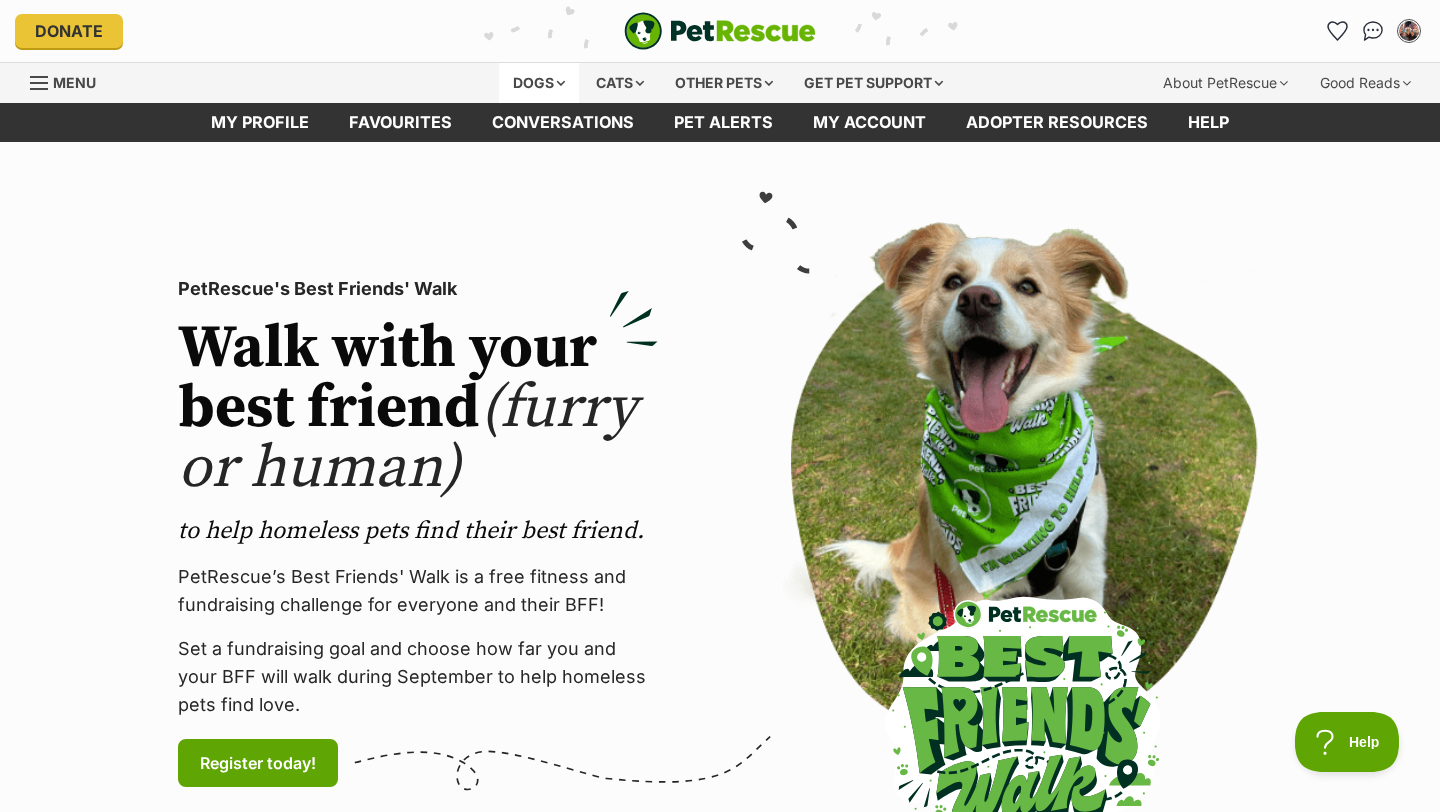 click on "Dogs" at bounding box center (539, 83) 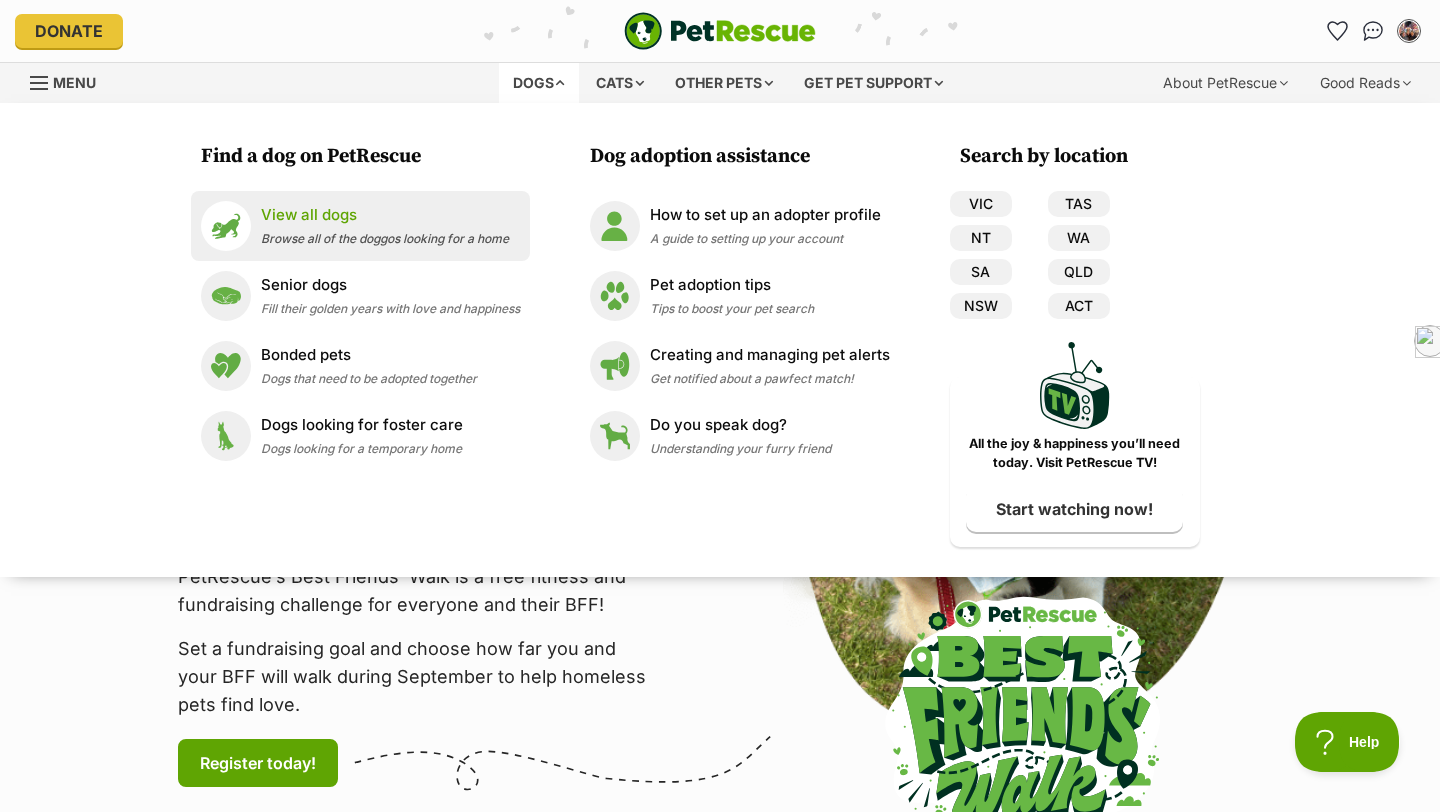 click on "View all dogs
Browse all of the doggos looking for a home" at bounding box center (360, 226) 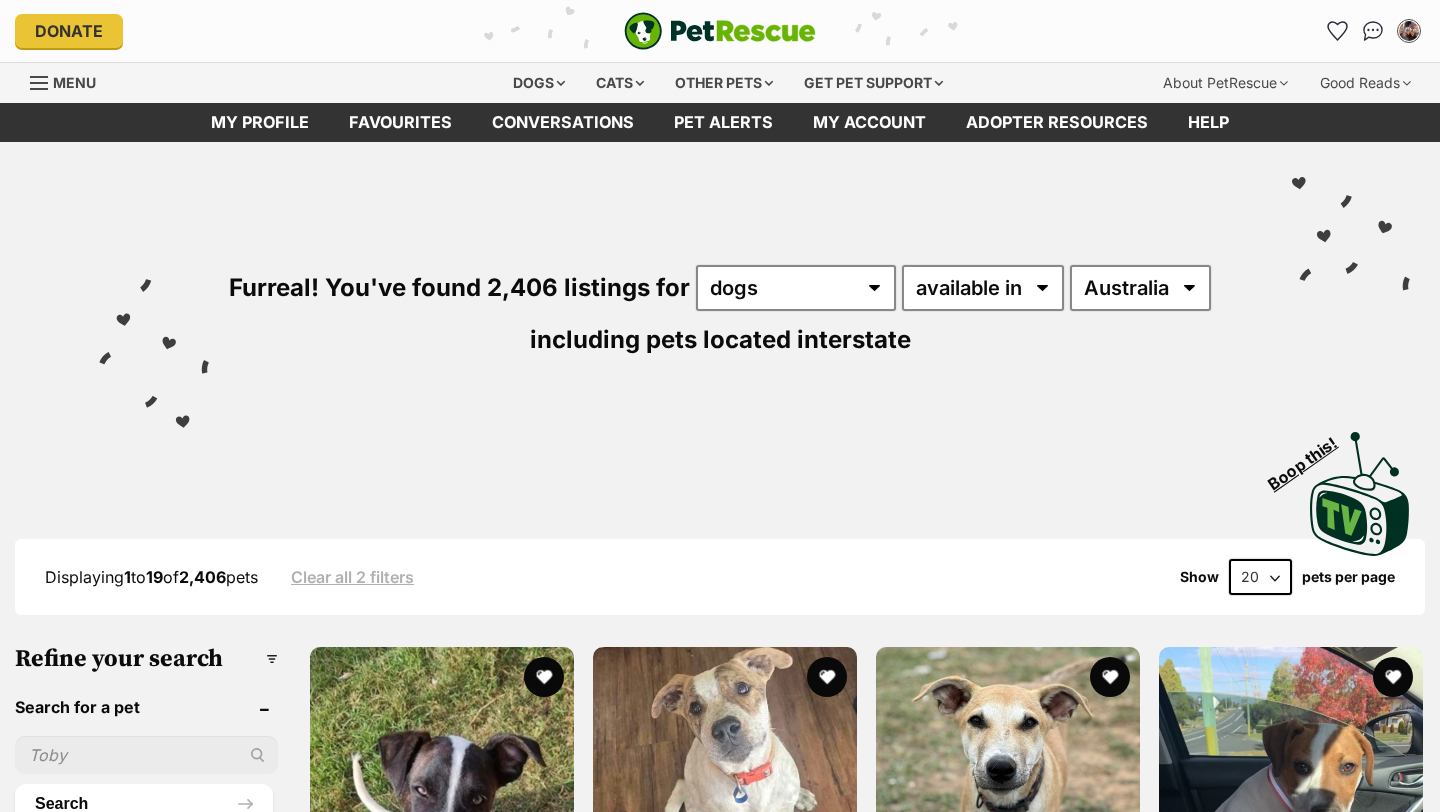 scroll, scrollTop: 0, scrollLeft: 0, axis: both 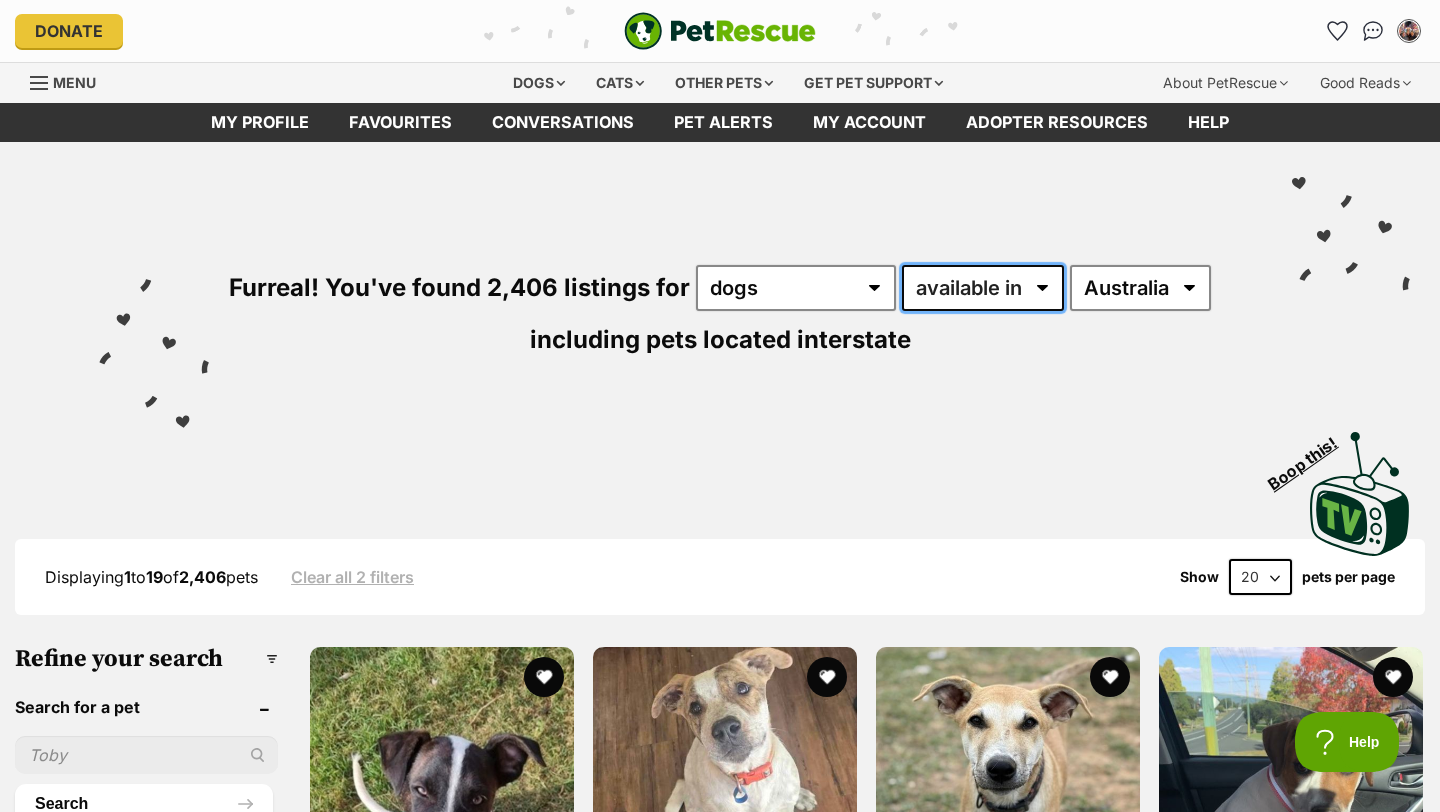 click on "available in
located in" at bounding box center (983, 288) 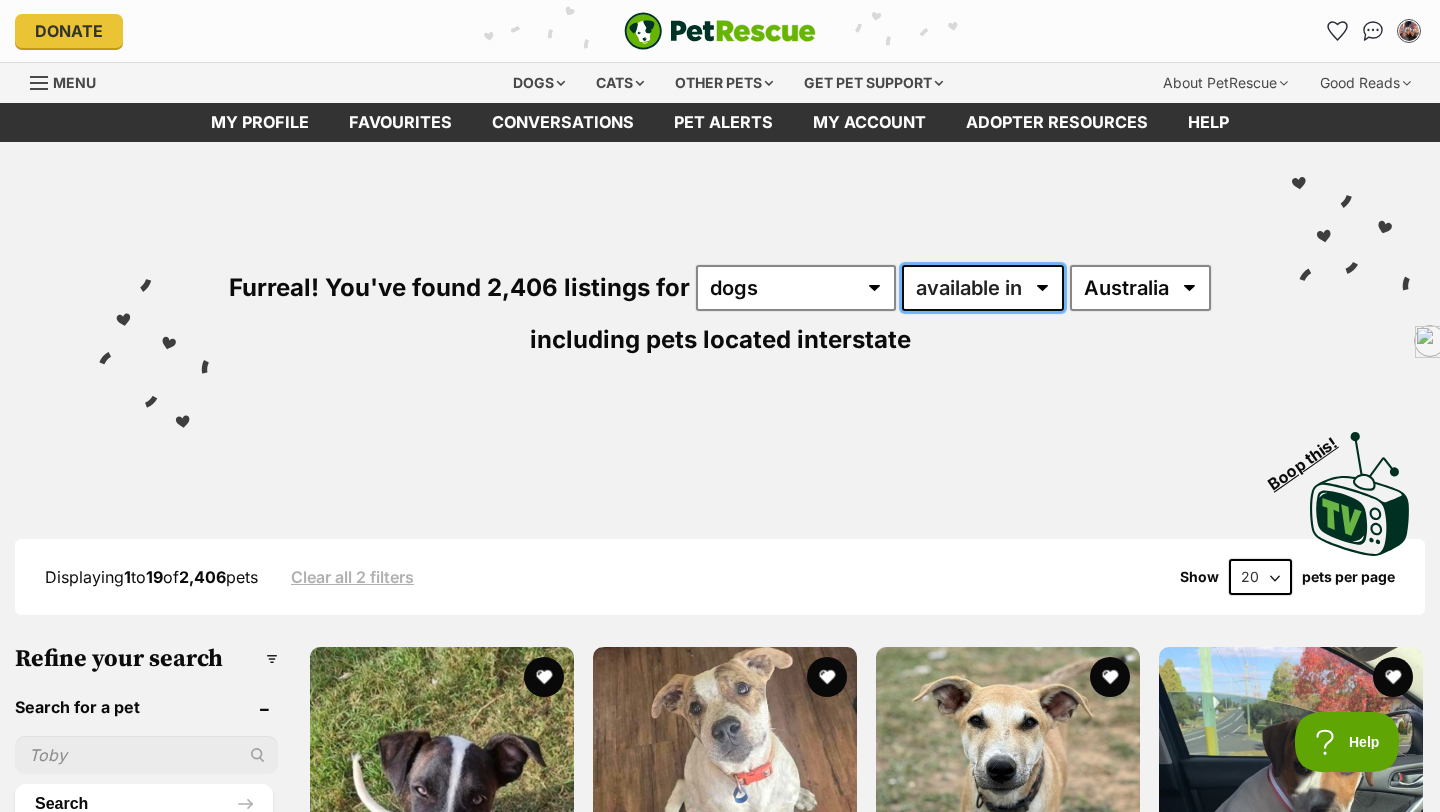 select on "disabled" 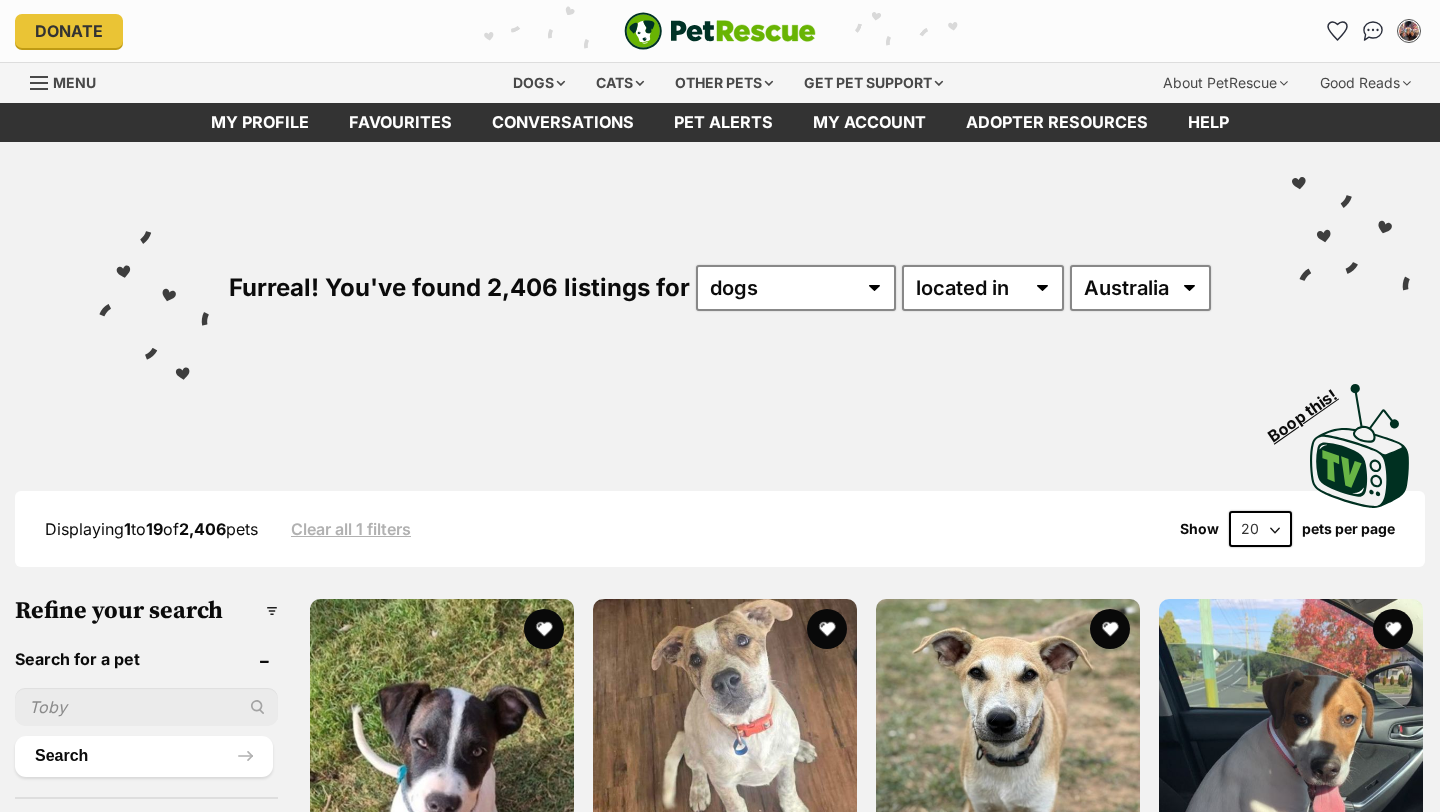 scroll, scrollTop: 0, scrollLeft: 0, axis: both 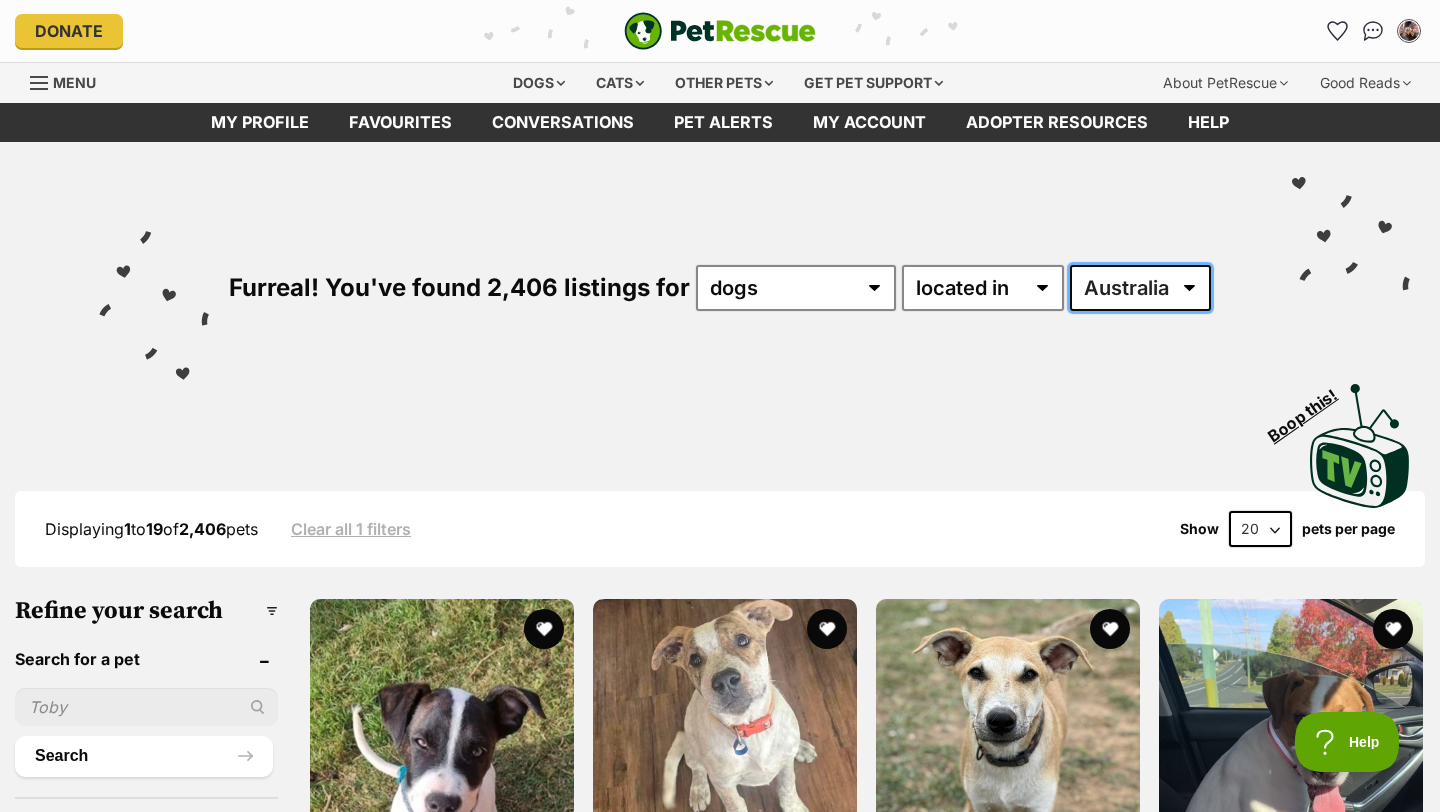 click on "Australia
ACT
NSW
NT
QLD
SA
TAS
VIC
WA" at bounding box center [1140, 288] 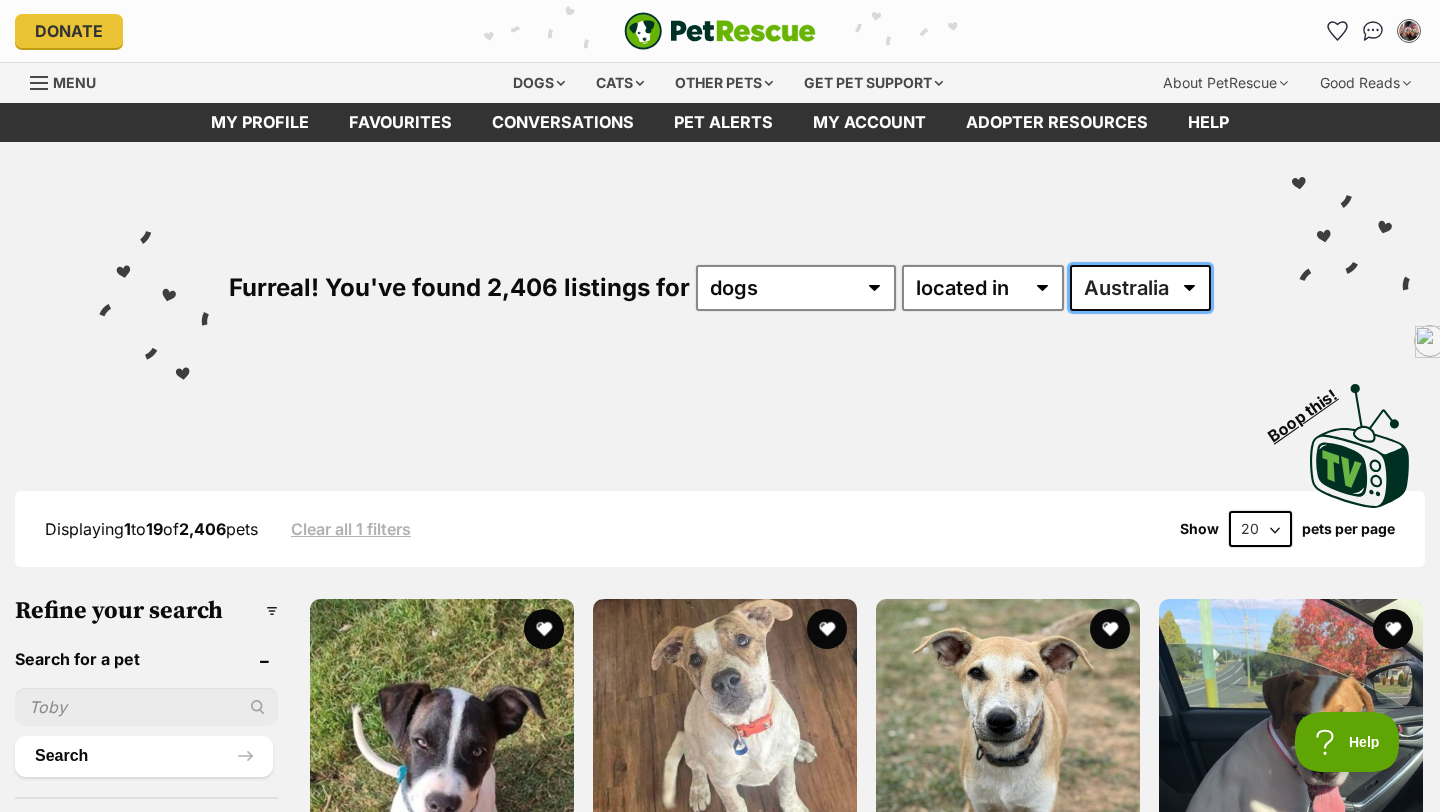 select on "NSW" 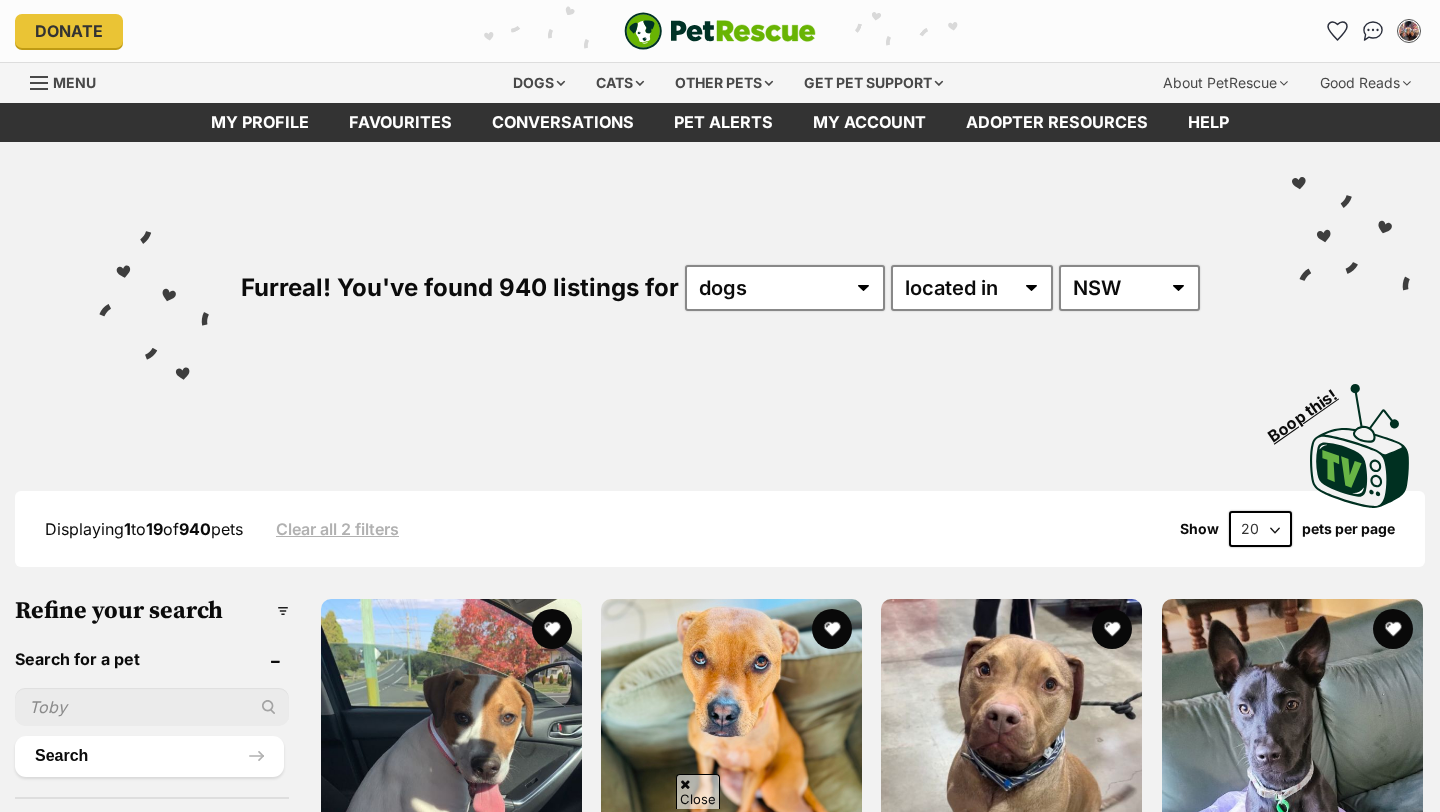 scroll, scrollTop: 144, scrollLeft: 0, axis: vertical 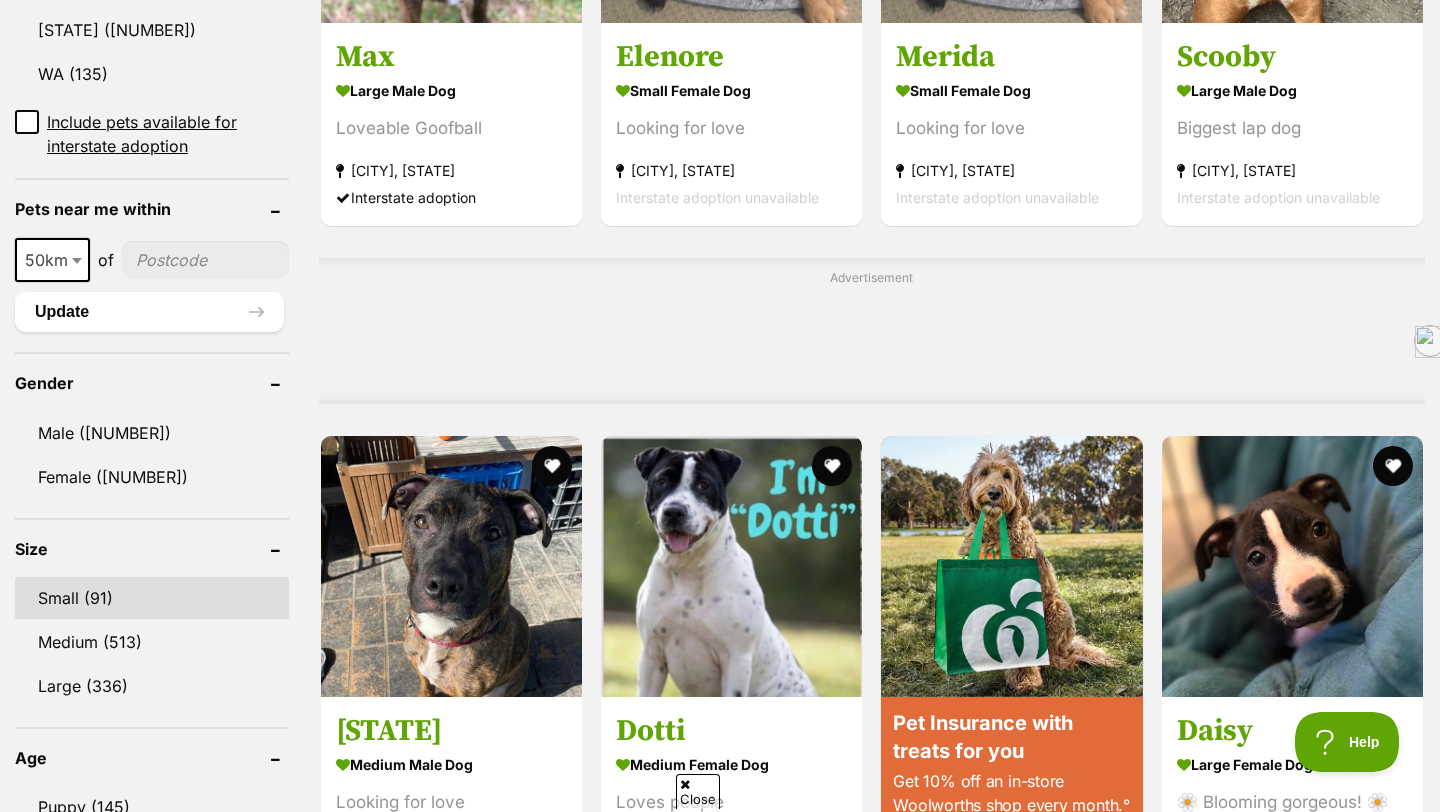 click on "Small (91)" at bounding box center [152, 598] 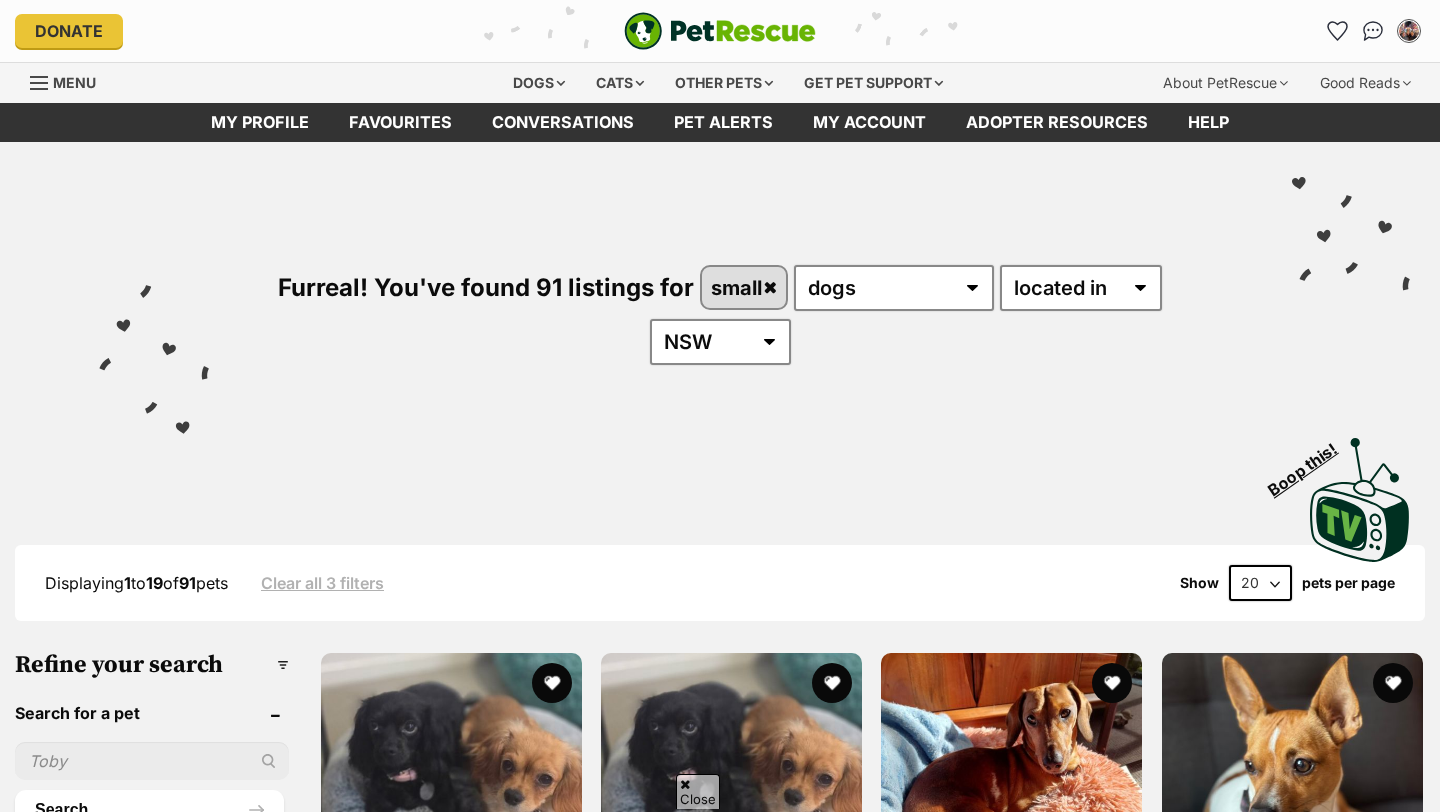 scroll, scrollTop: 868, scrollLeft: 0, axis: vertical 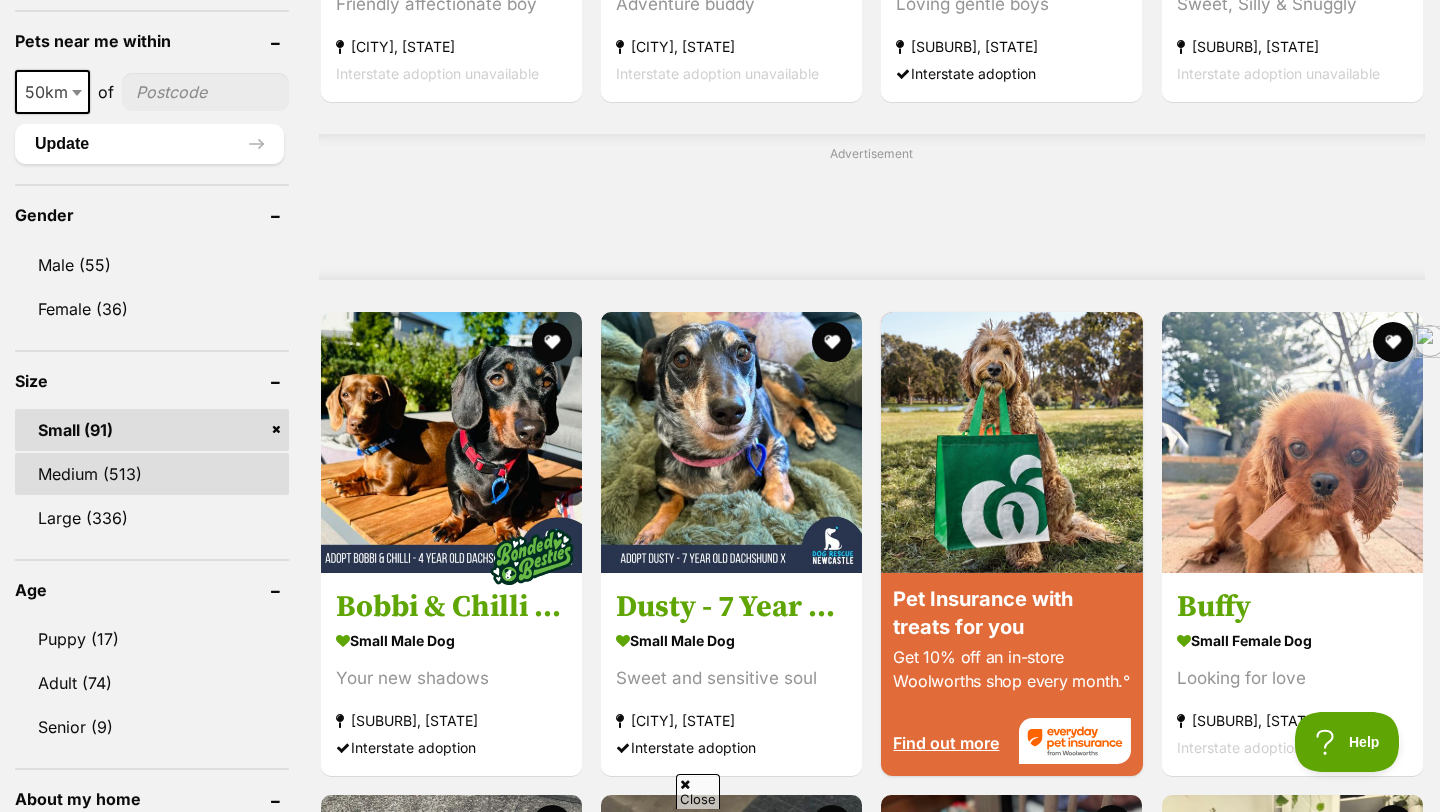 click on "Medium (513)" at bounding box center (152, 474) 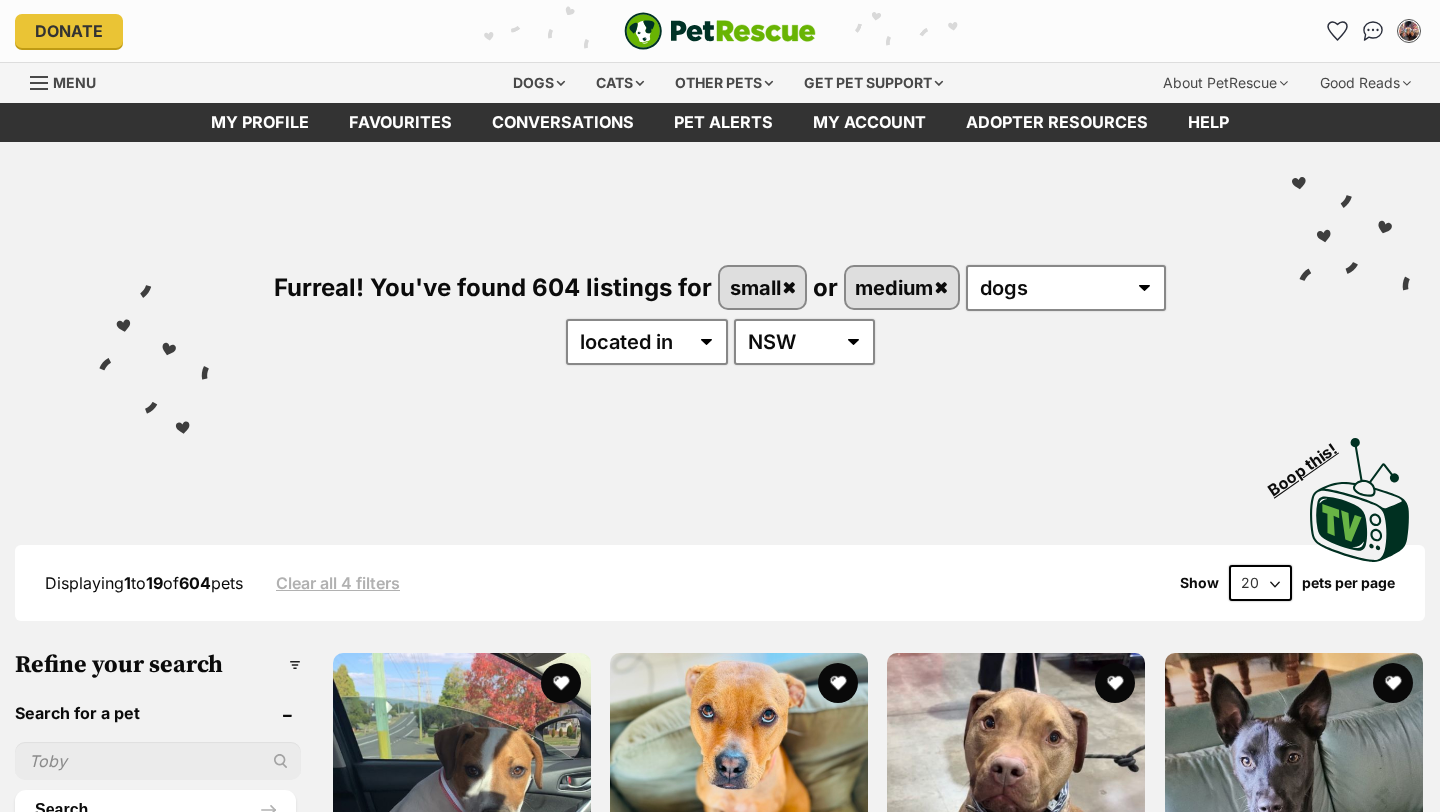 scroll, scrollTop: 0, scrollLeft: 0, axis: both 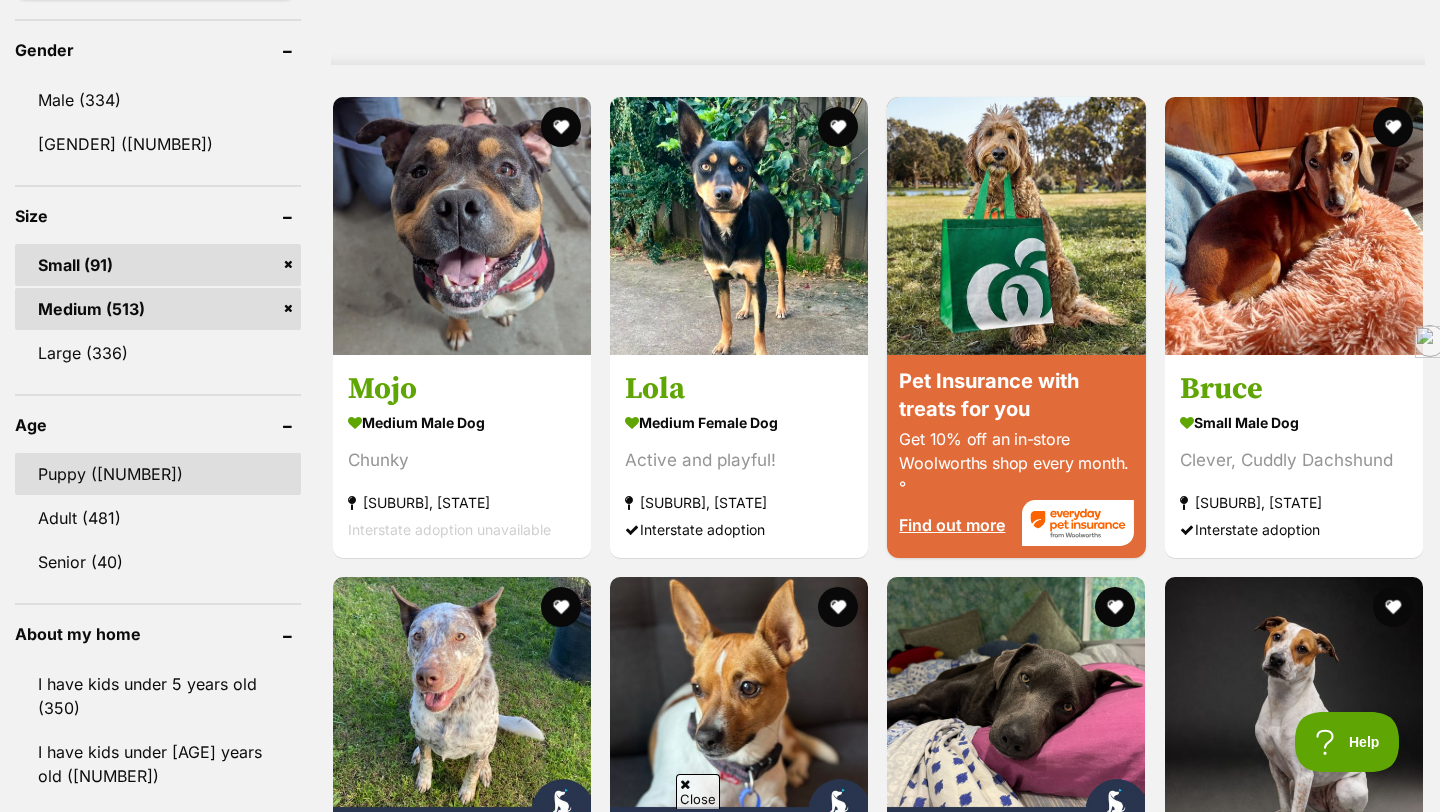 click on "Puppy ([NUMBER])" at bounding box center (158, 474) 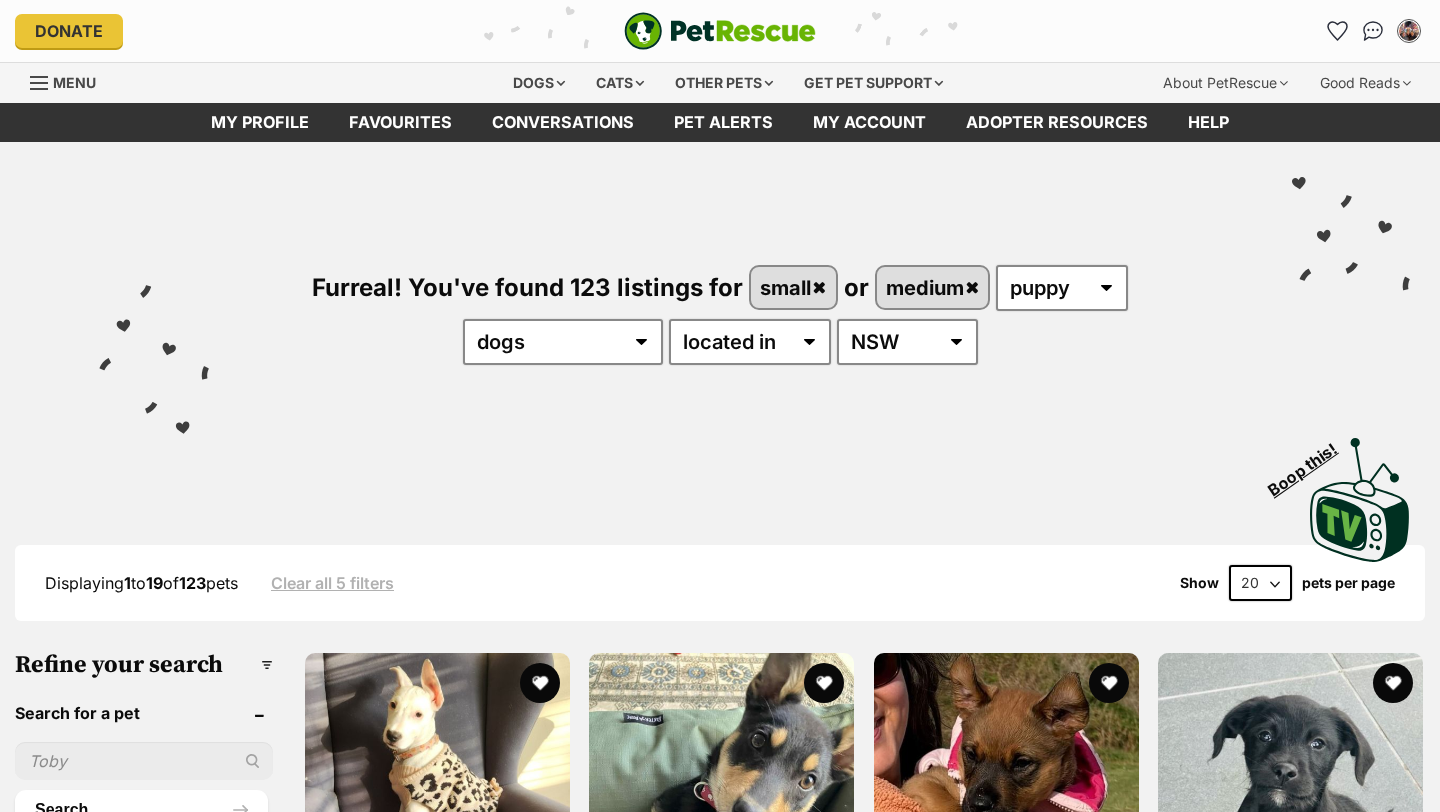 scroll, scrollTop: 0, scrollLeft: 0, axis: both 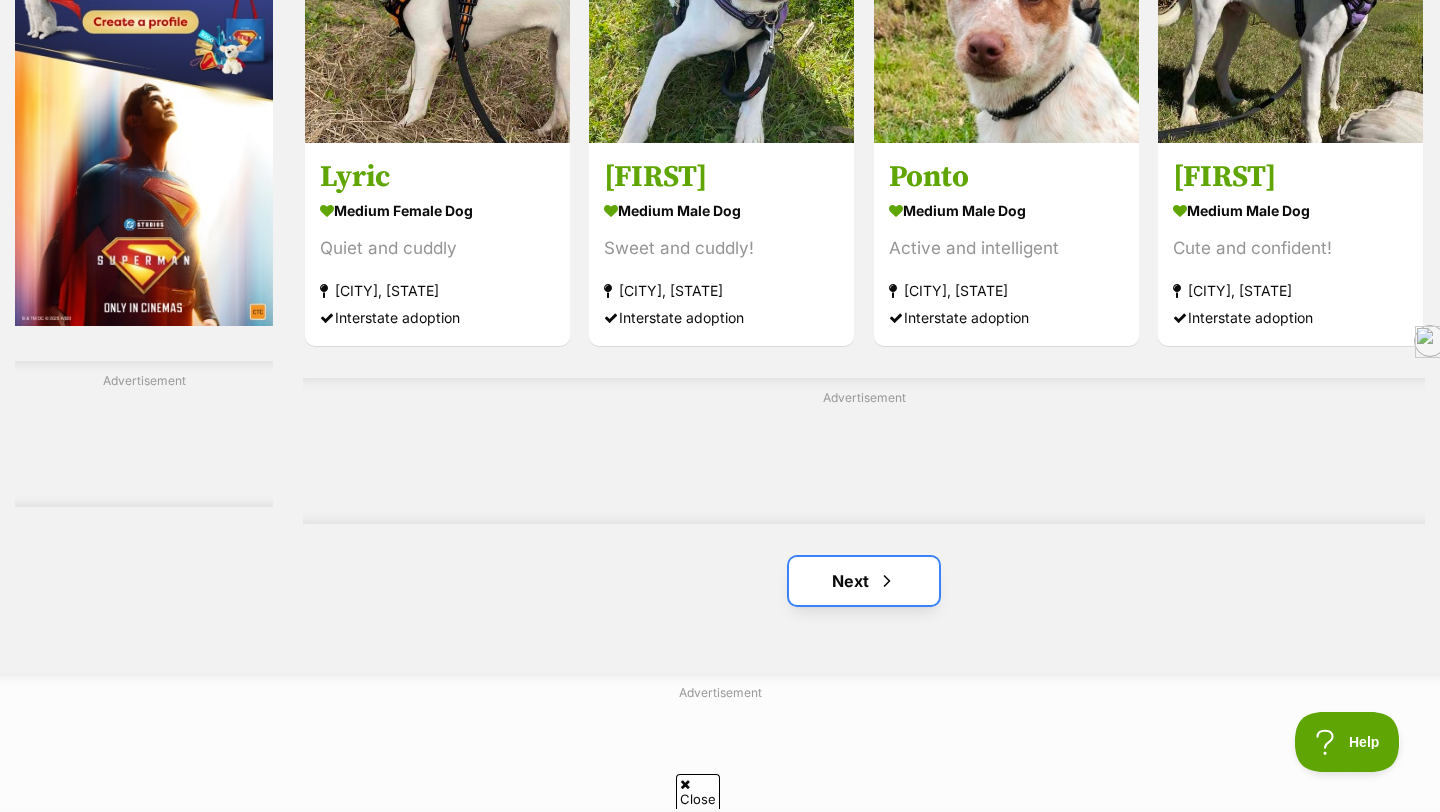 click on "Next" at bounding box center (864, 581) 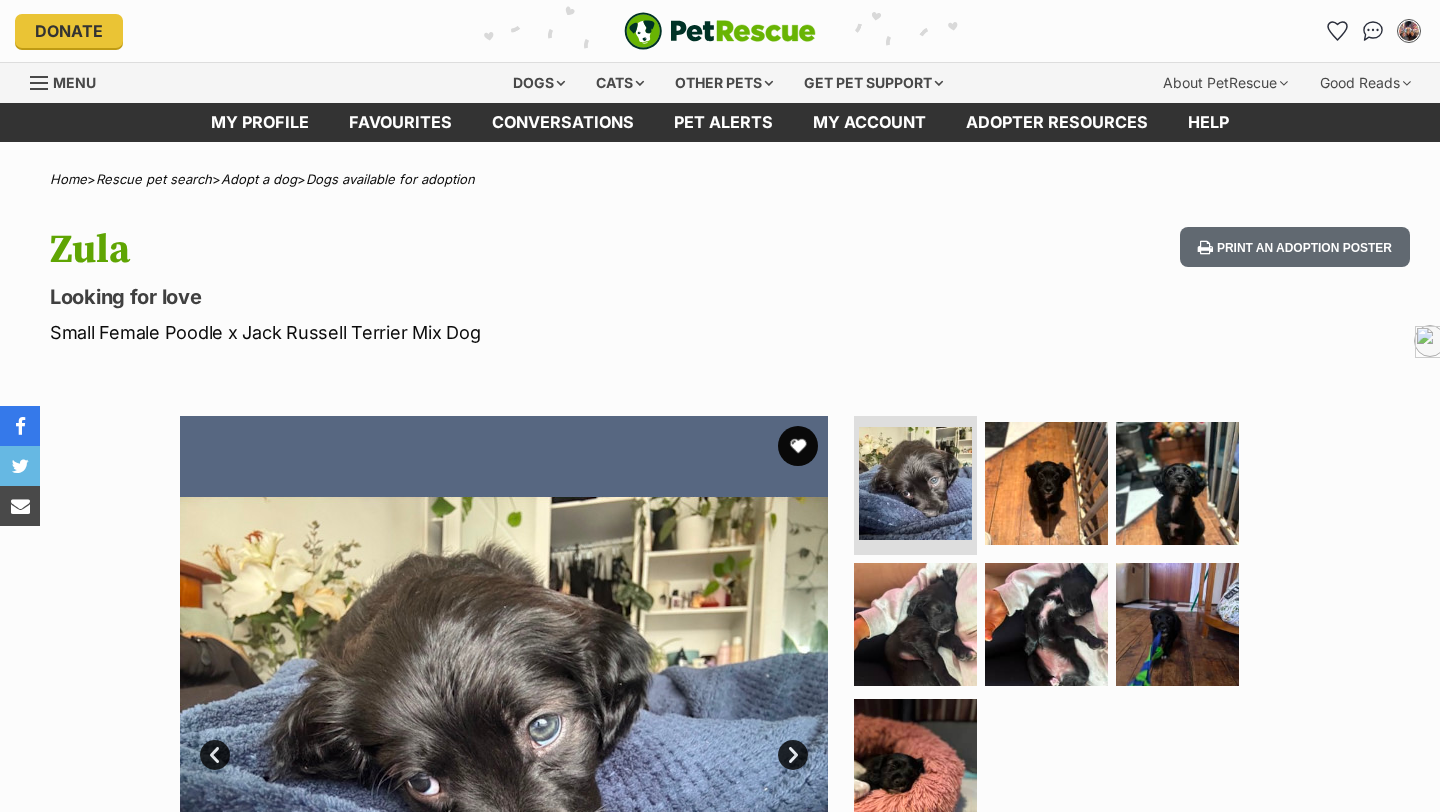 scroll, scrollTop: 0, scrollLeft: 0, axis: both 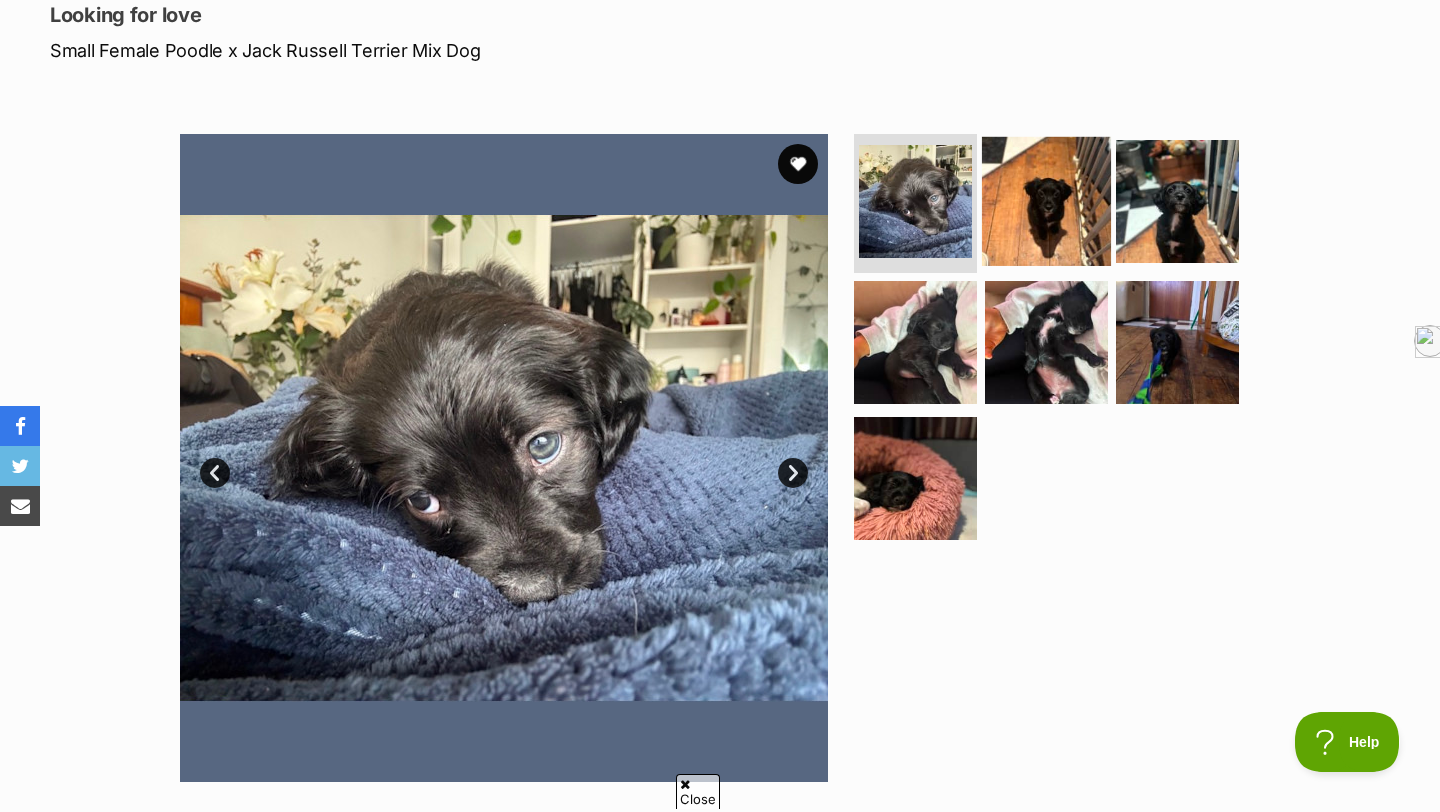 click at bounding box center (1046, 200) 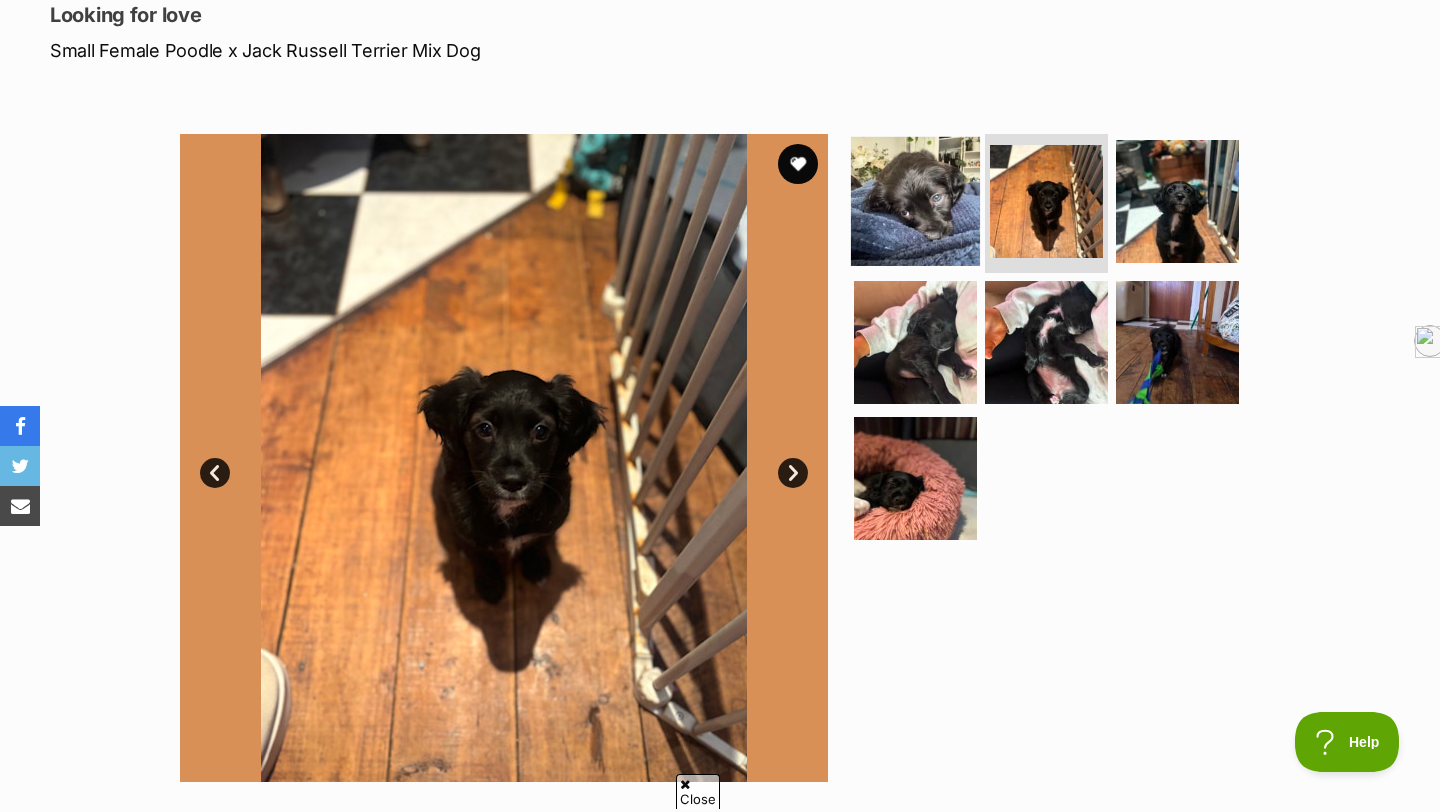 click at bounding box center [915, 200] 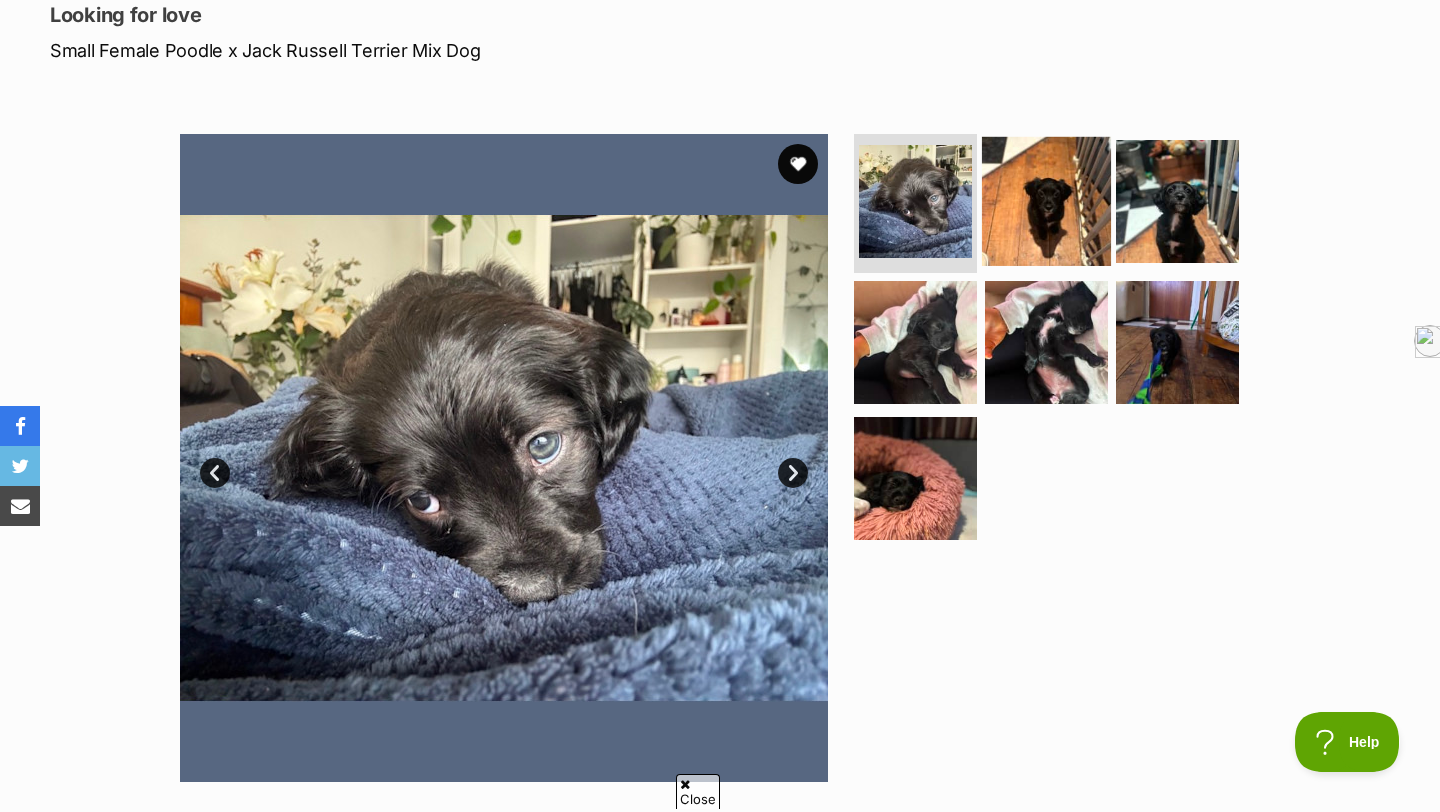 click at bounding box center [1046, 200] 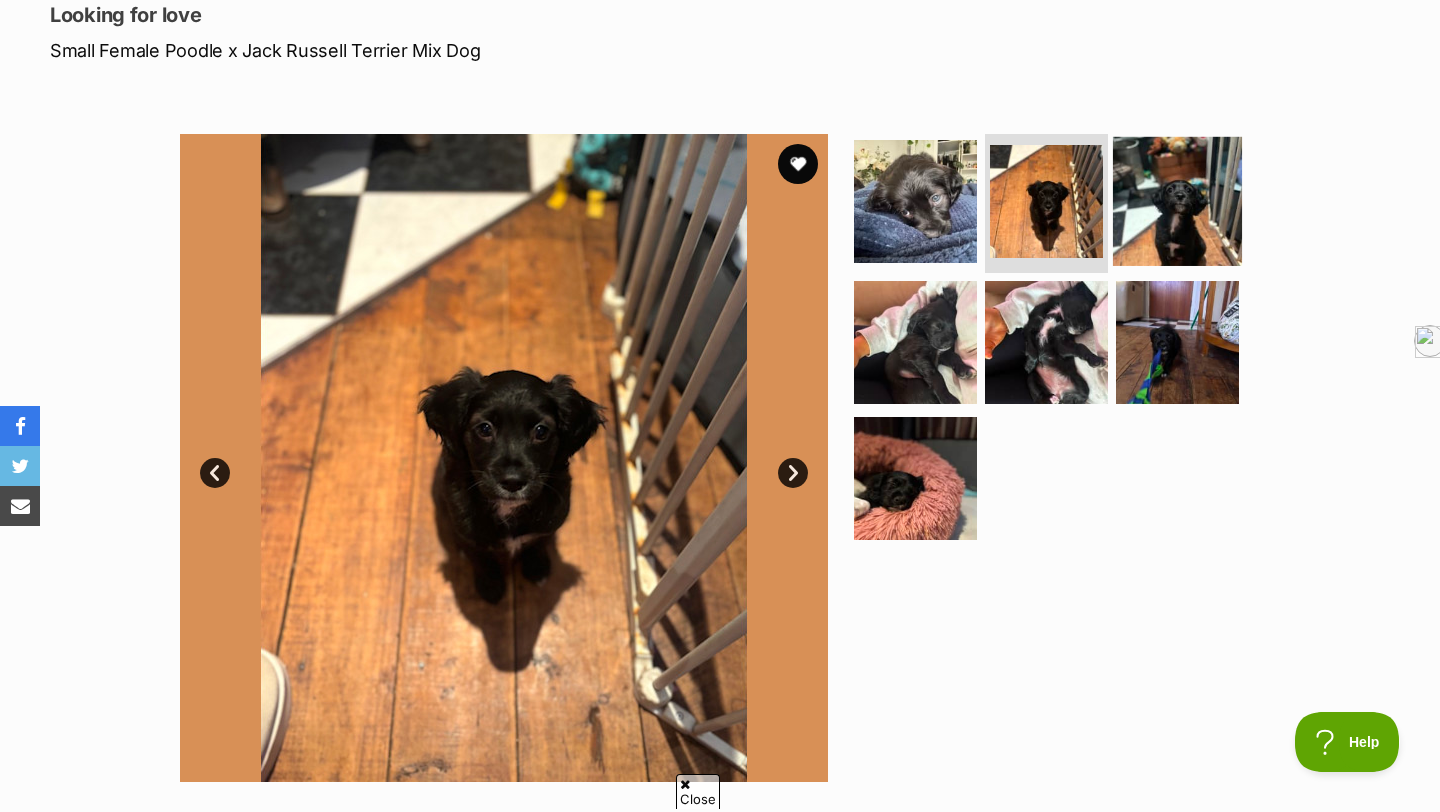 click at bounding box center [1177, 200] 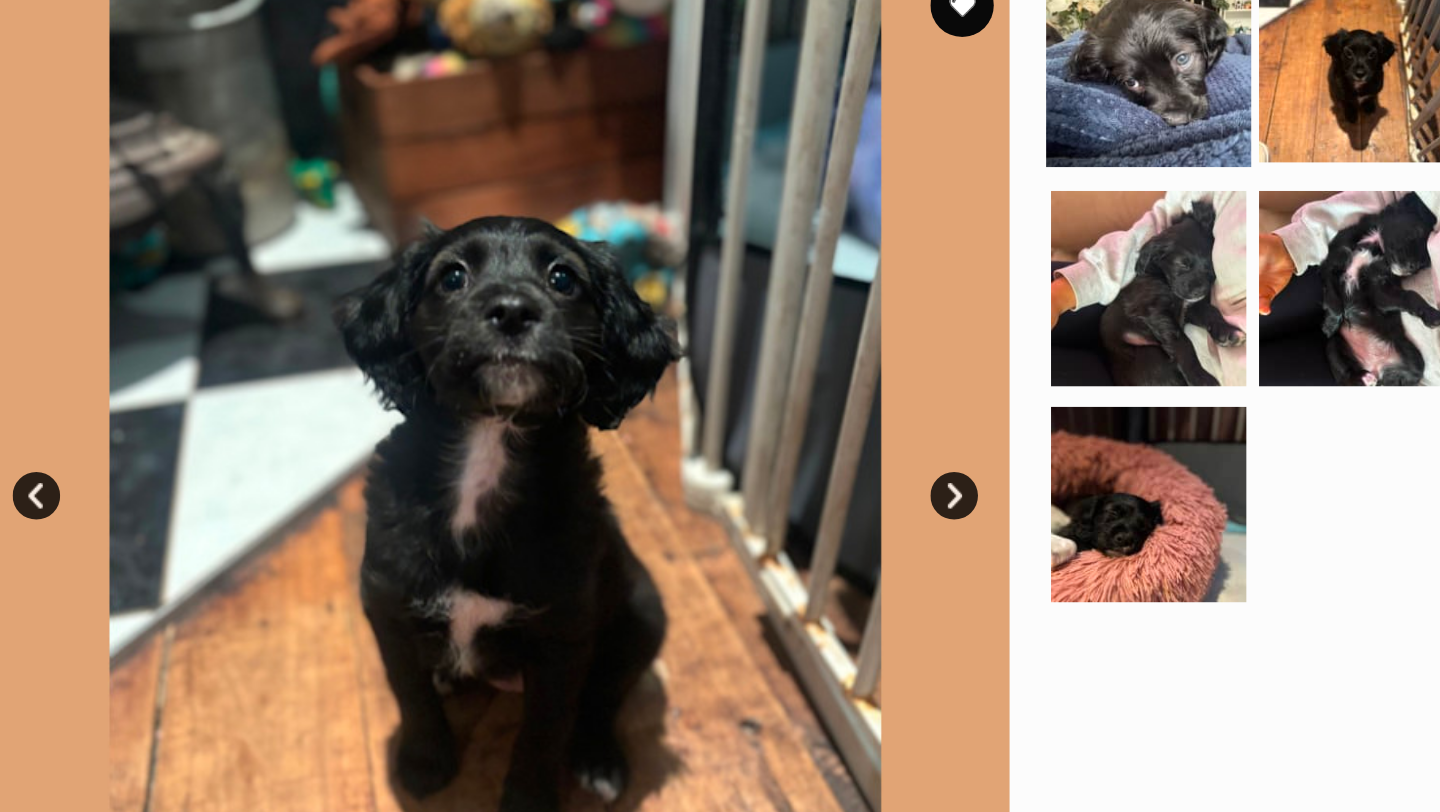 click at bounding box center (915, 200) 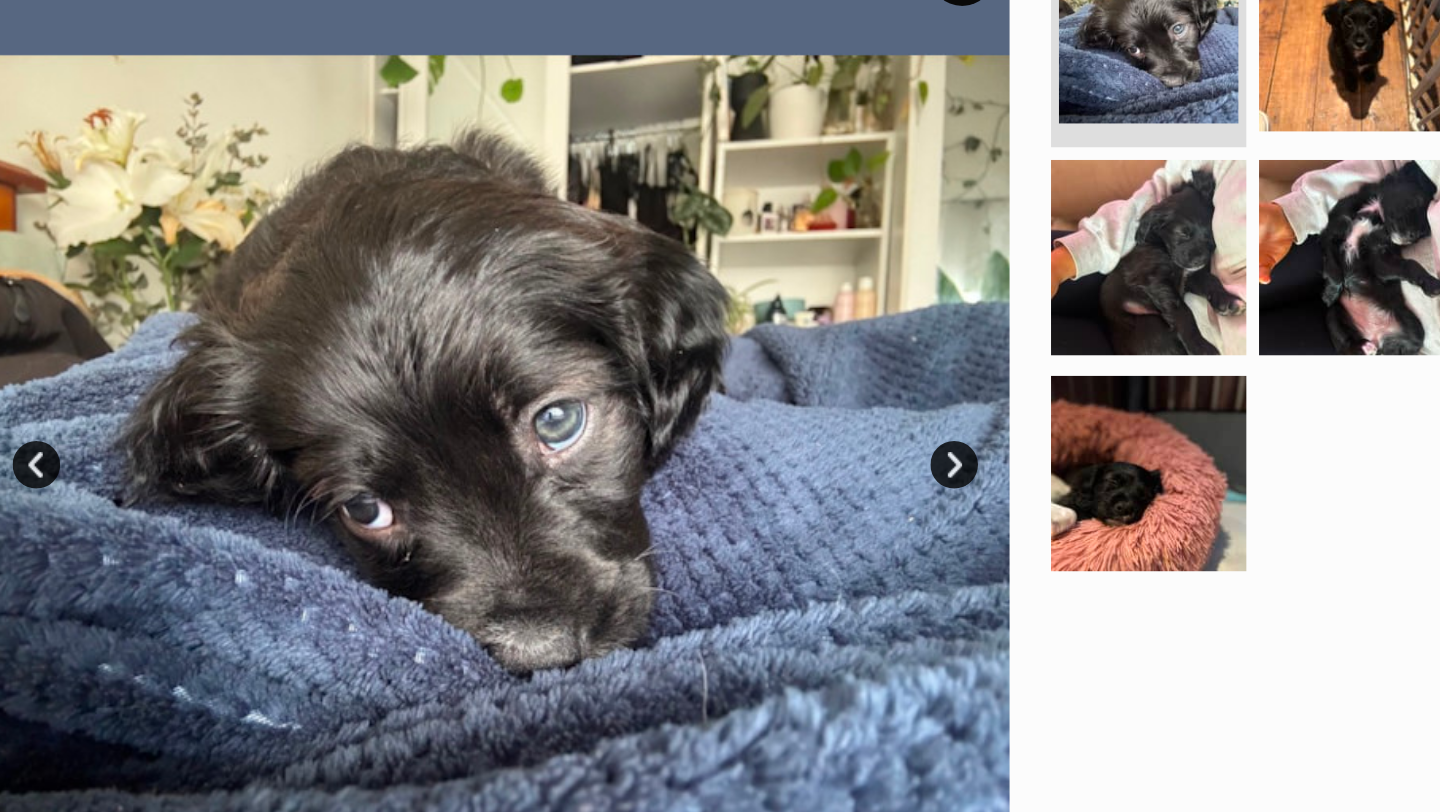 click on "Next" at bounding box center [793, 473] 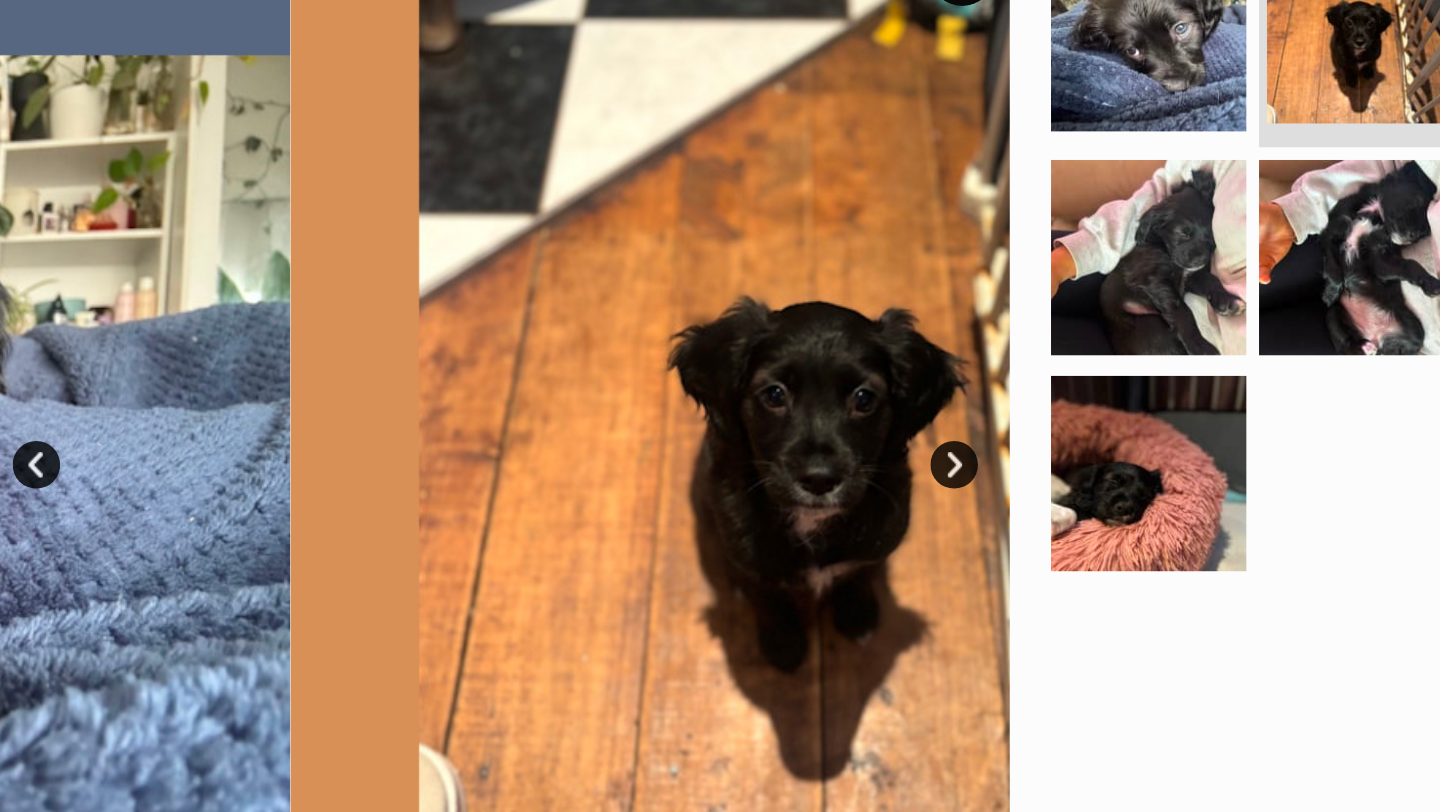 click on "Next" at bounding box center [793, 473] 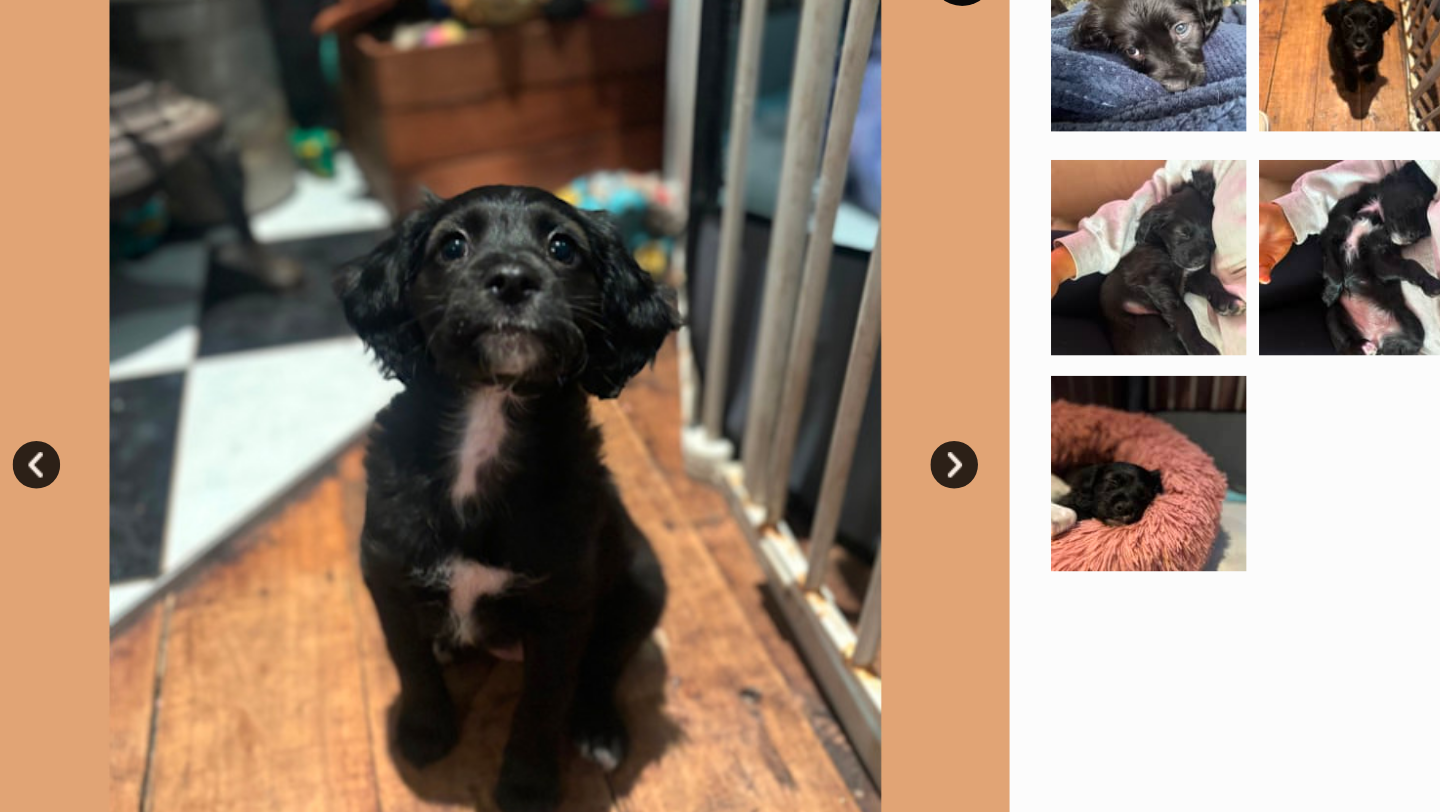 click on "Next" at bounding box center (793, 473) 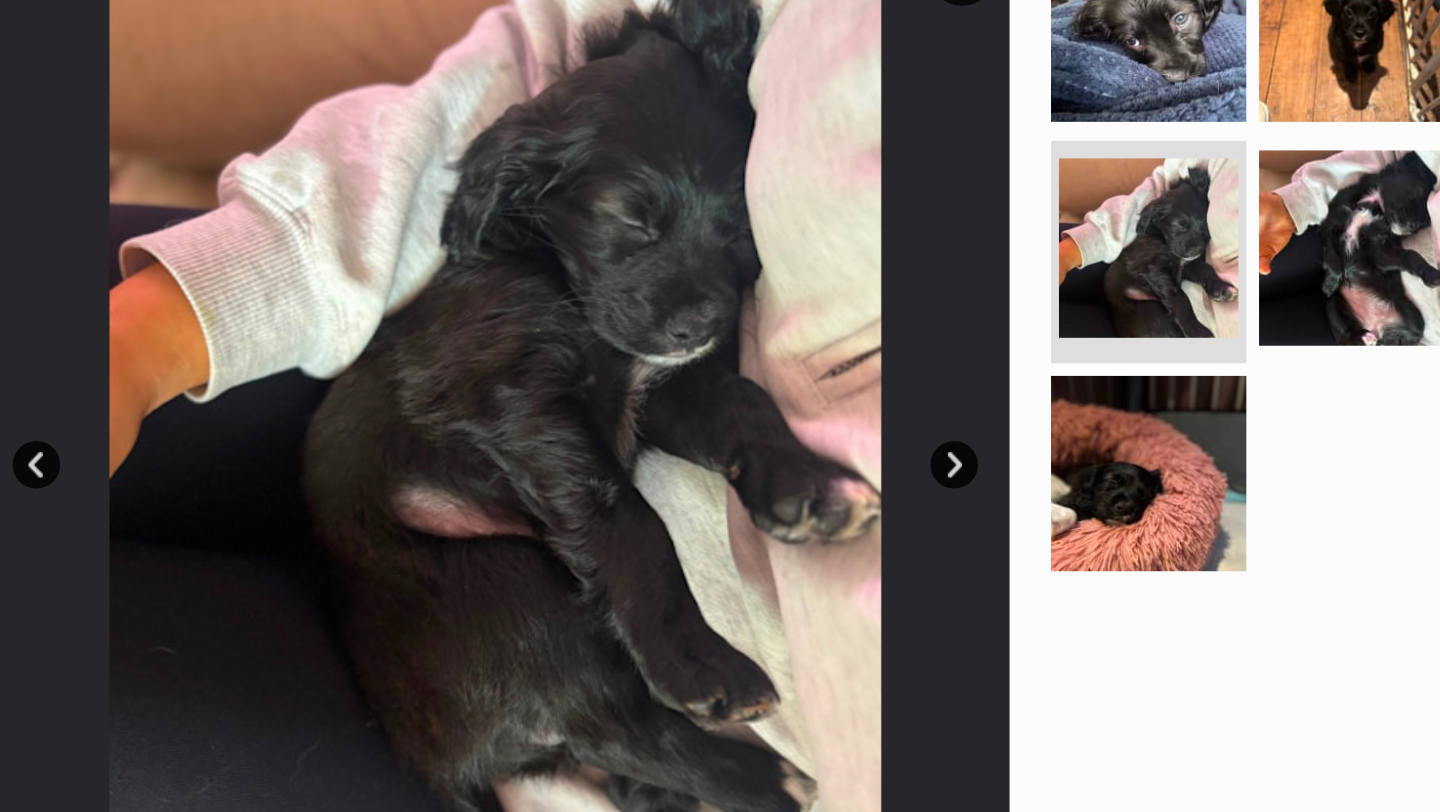 click on "Next" at bounding box center (793, 473) 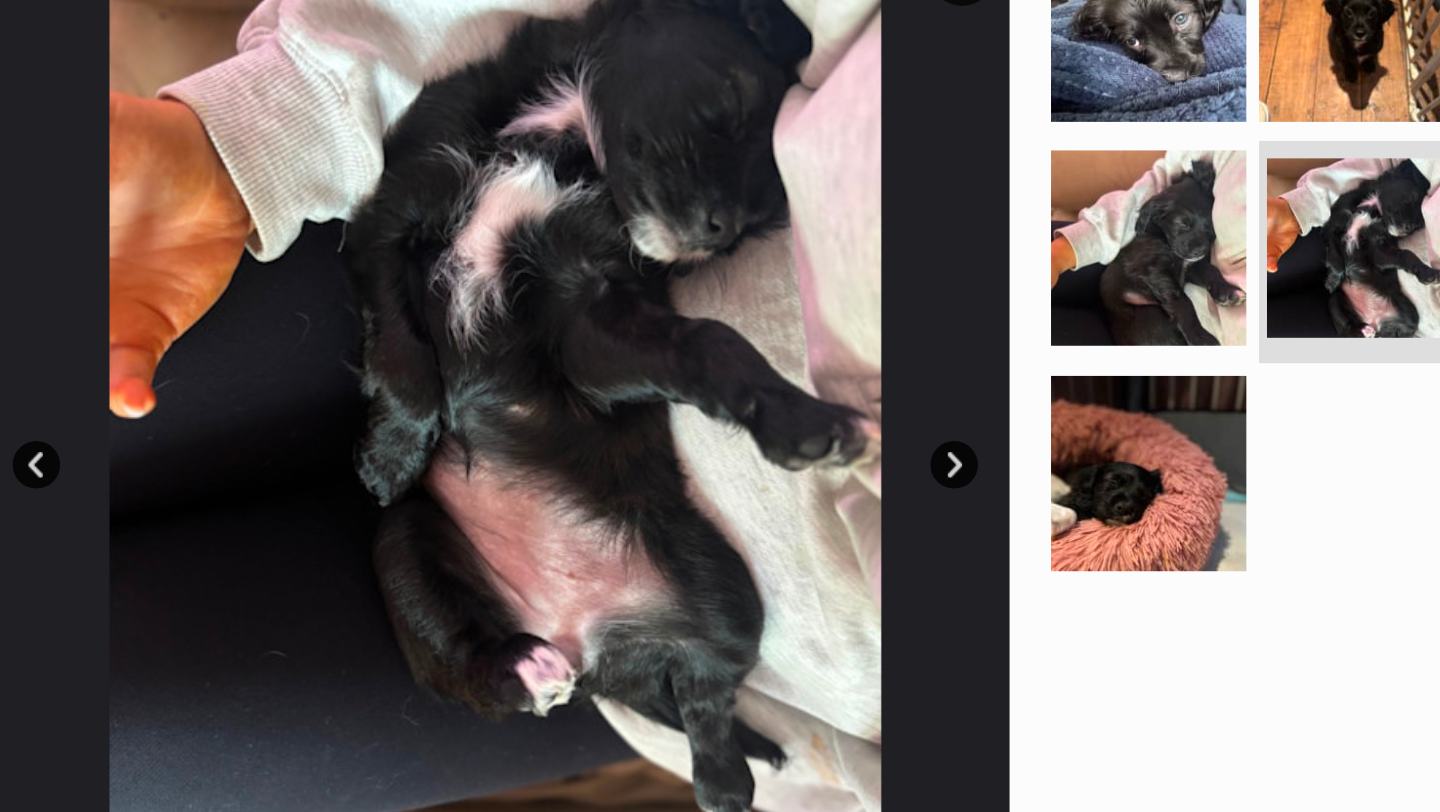 click on "Next" at bounding box center (793, 473) 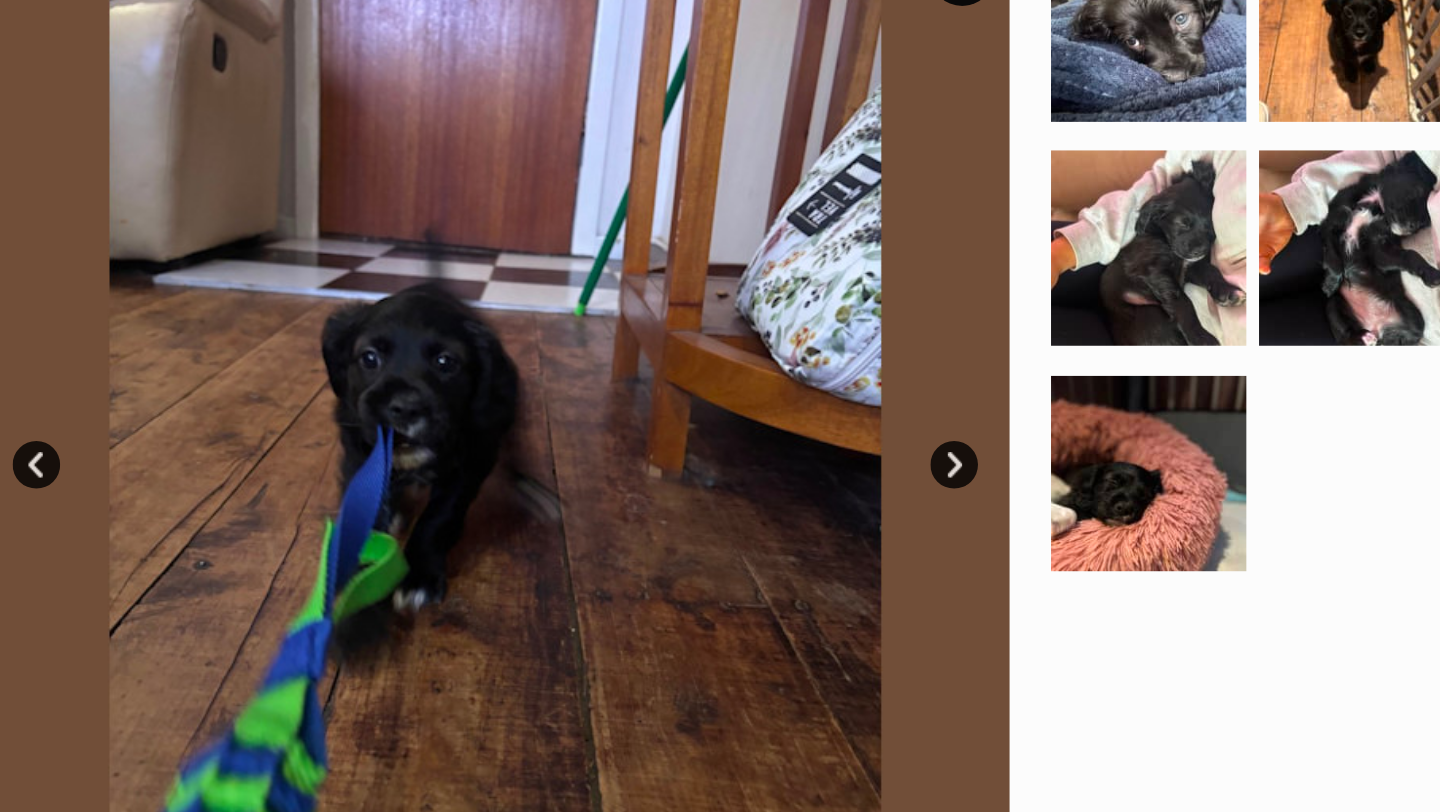 click on "Next" at bounding box center [793, 473] 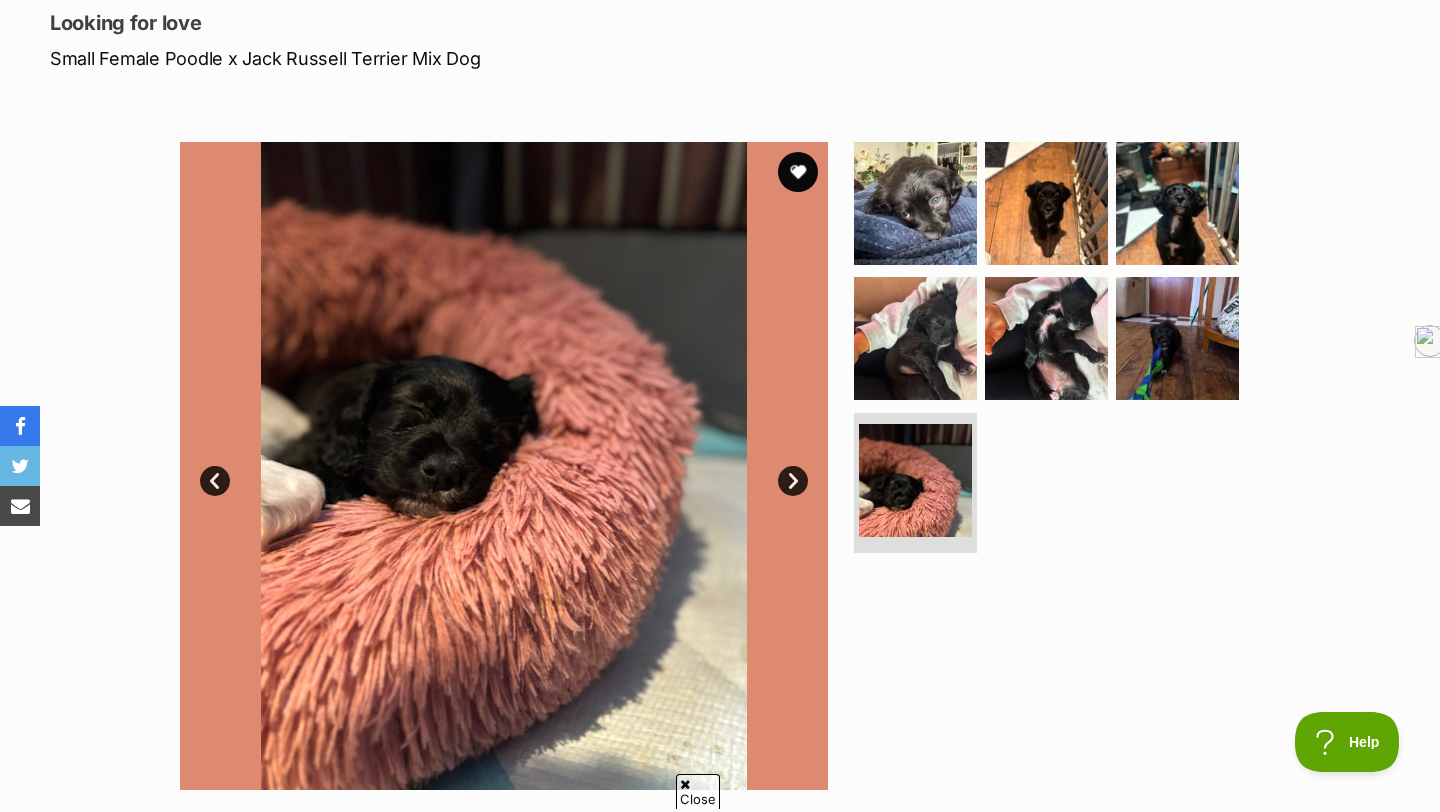 scroll, scrollTop: 269, scrollLeft: 0, axis: vertical 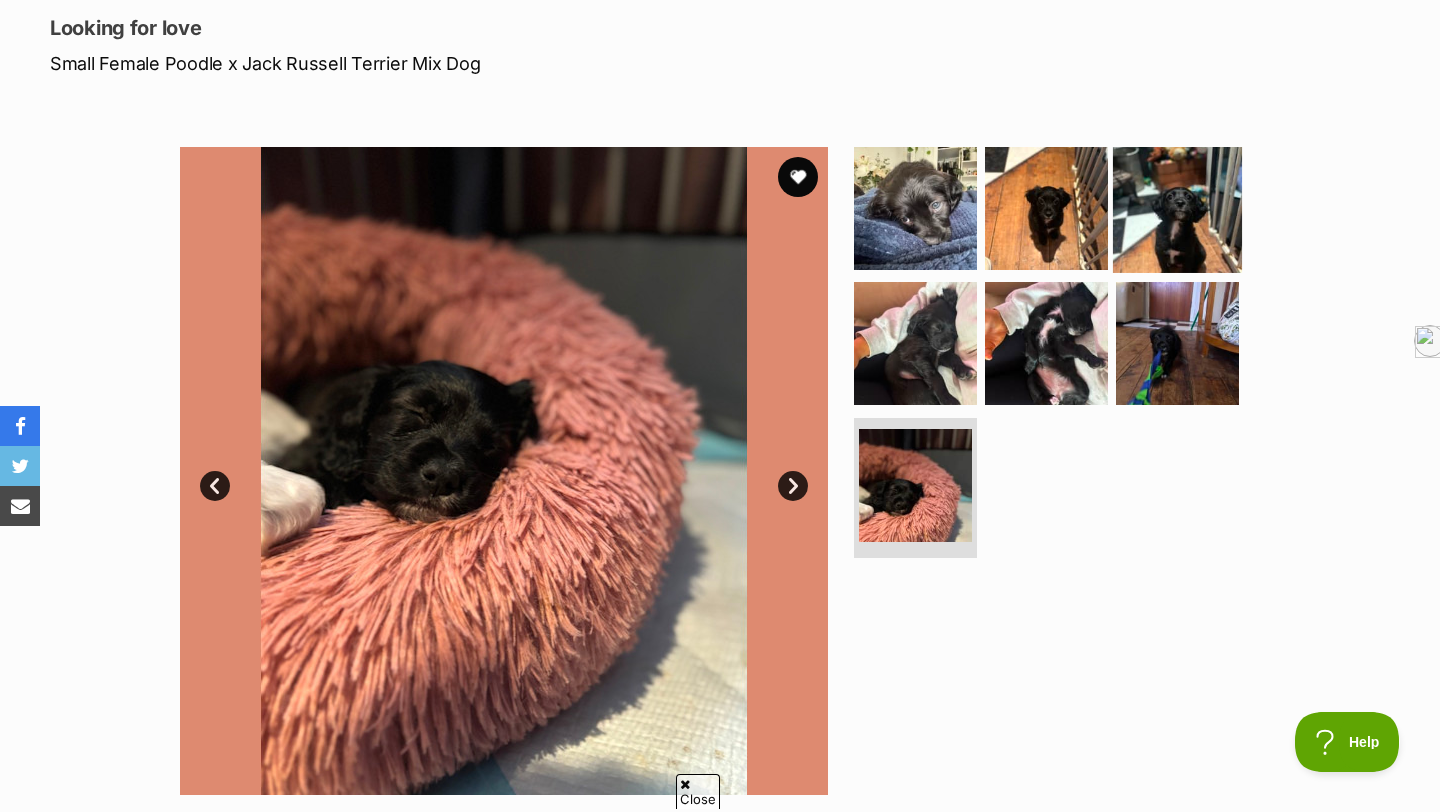 click at bounding box center (1177, 207) 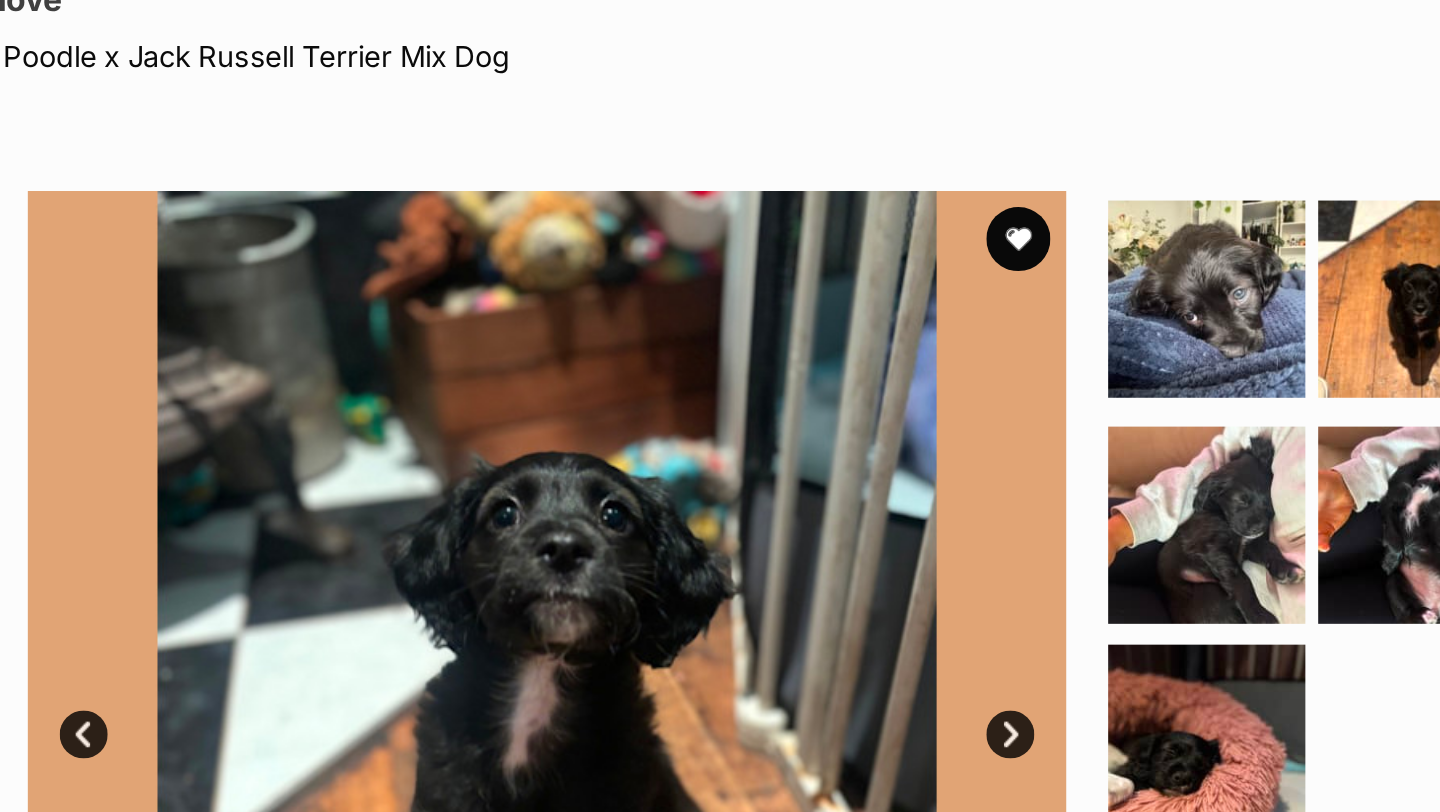 scroll, scrollTop: 255, scrollLeft: 0, axis: vertical 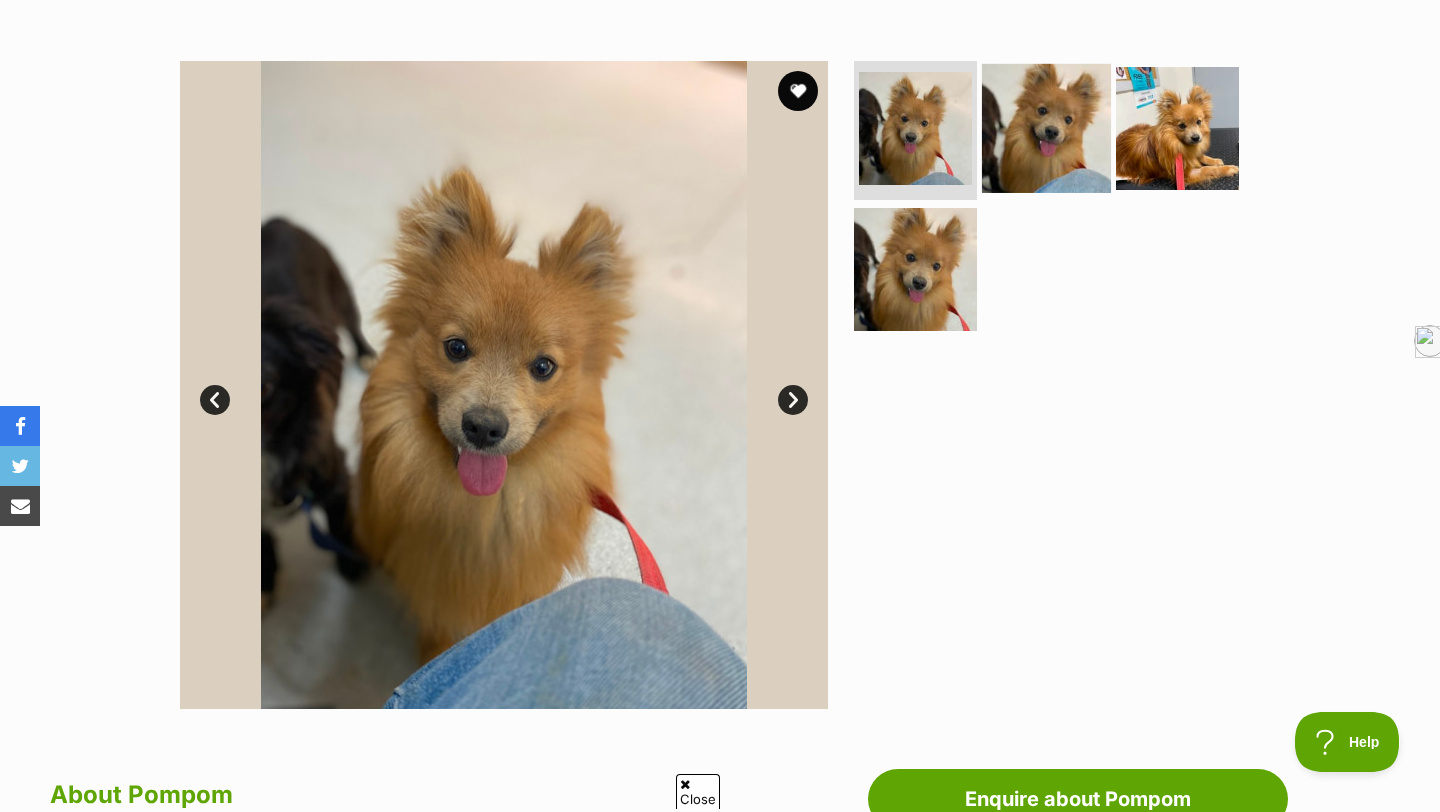 click at bounding box center (1046, 127) 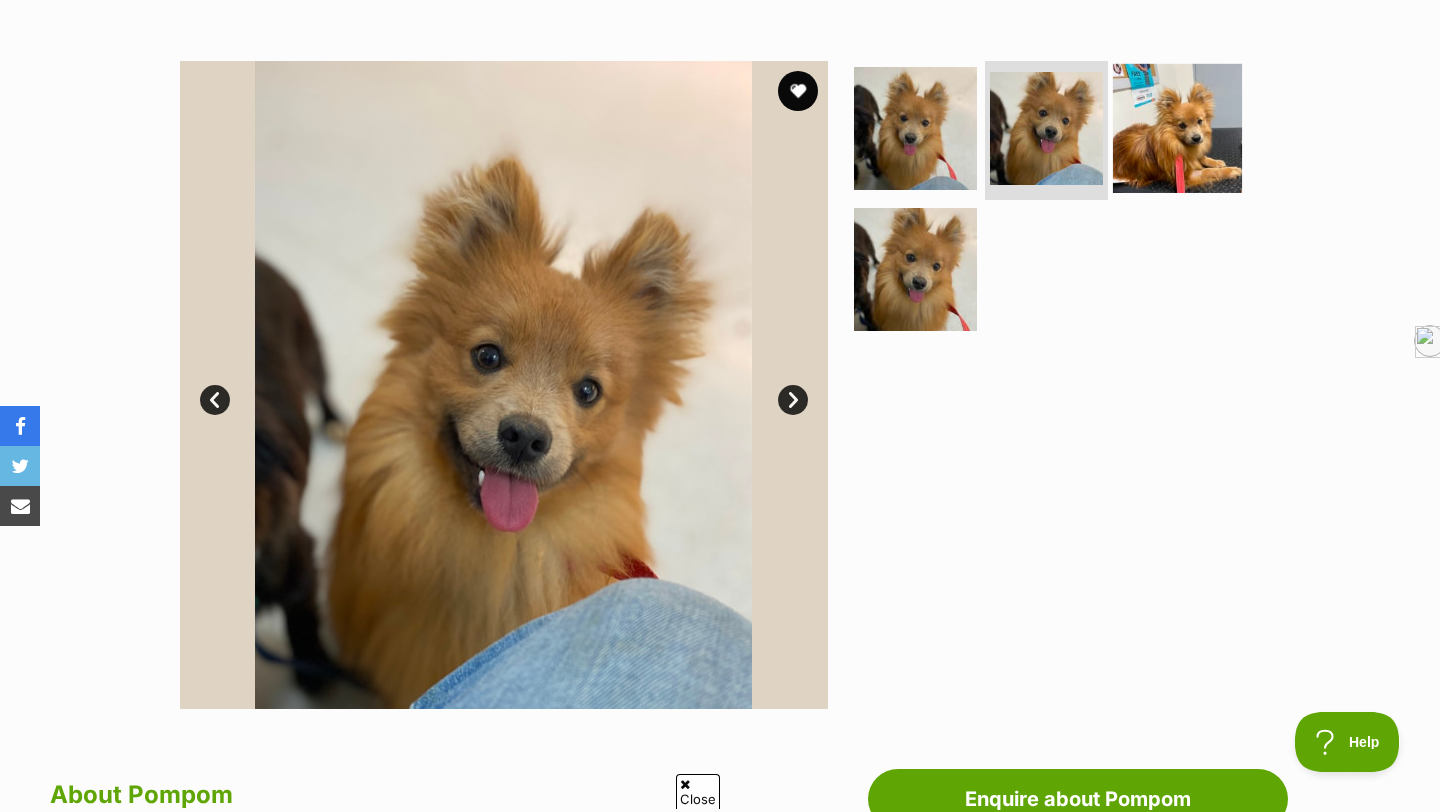 click at bounding box center (1177, 127) 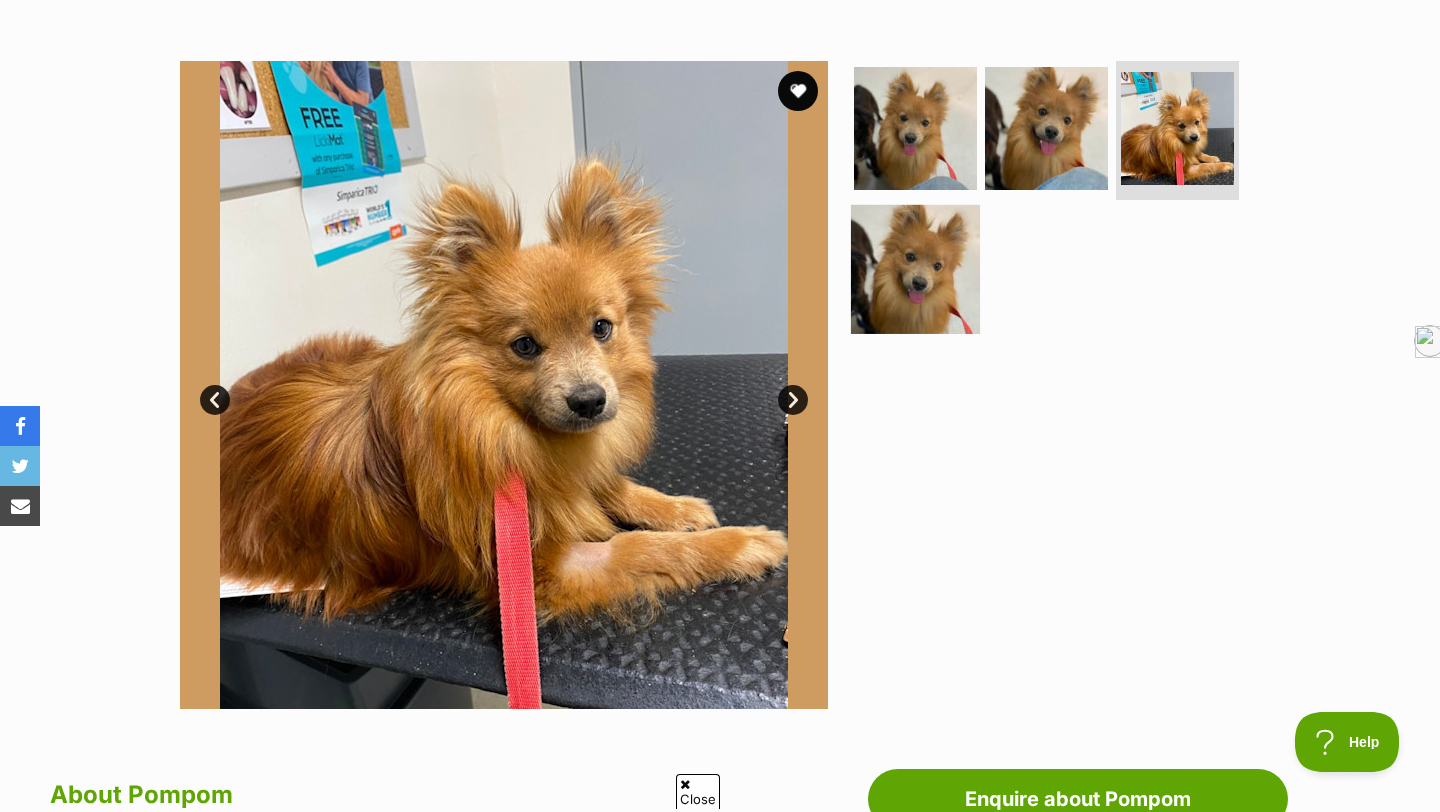 click at bounding box center [915, 269] 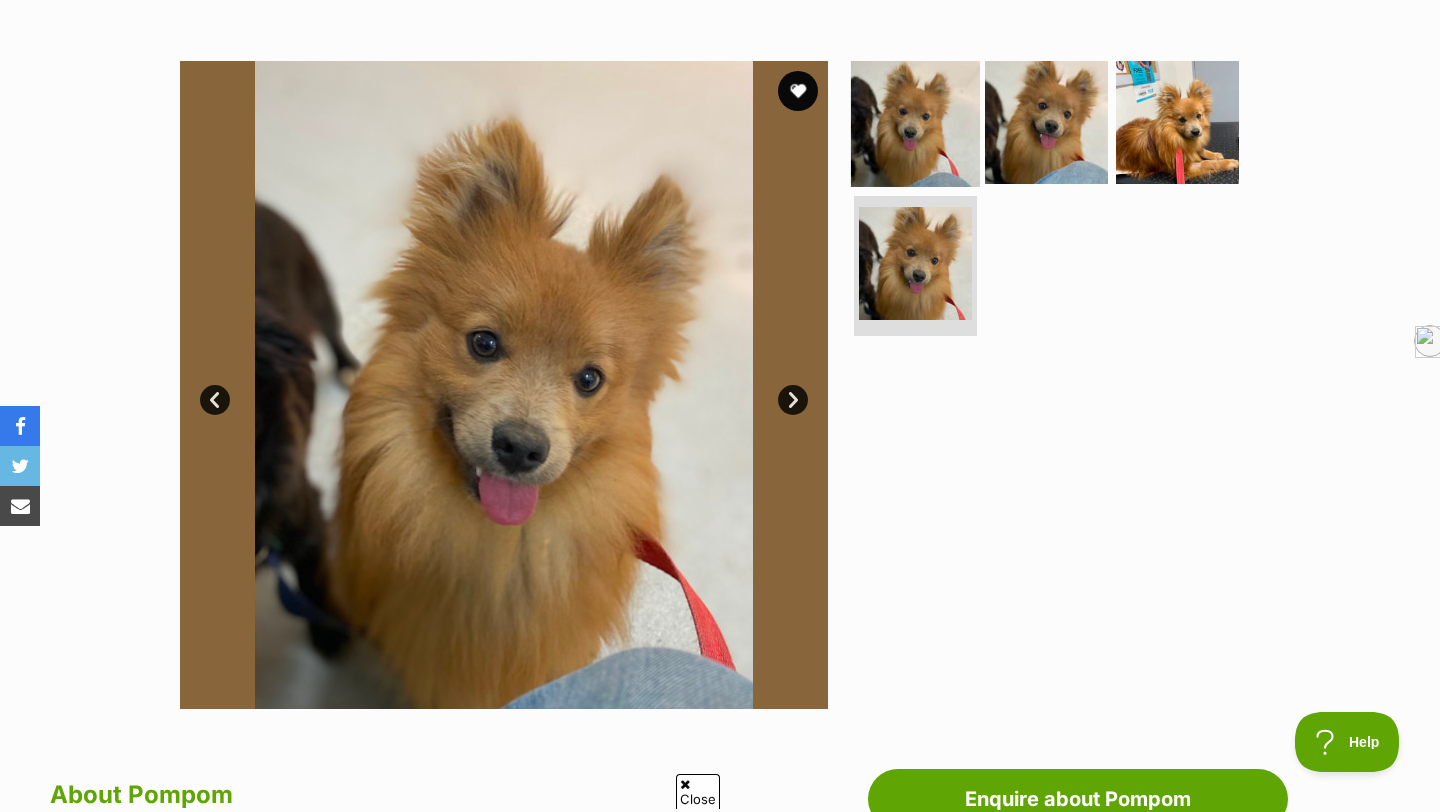 click at bounding box center [915, 121] 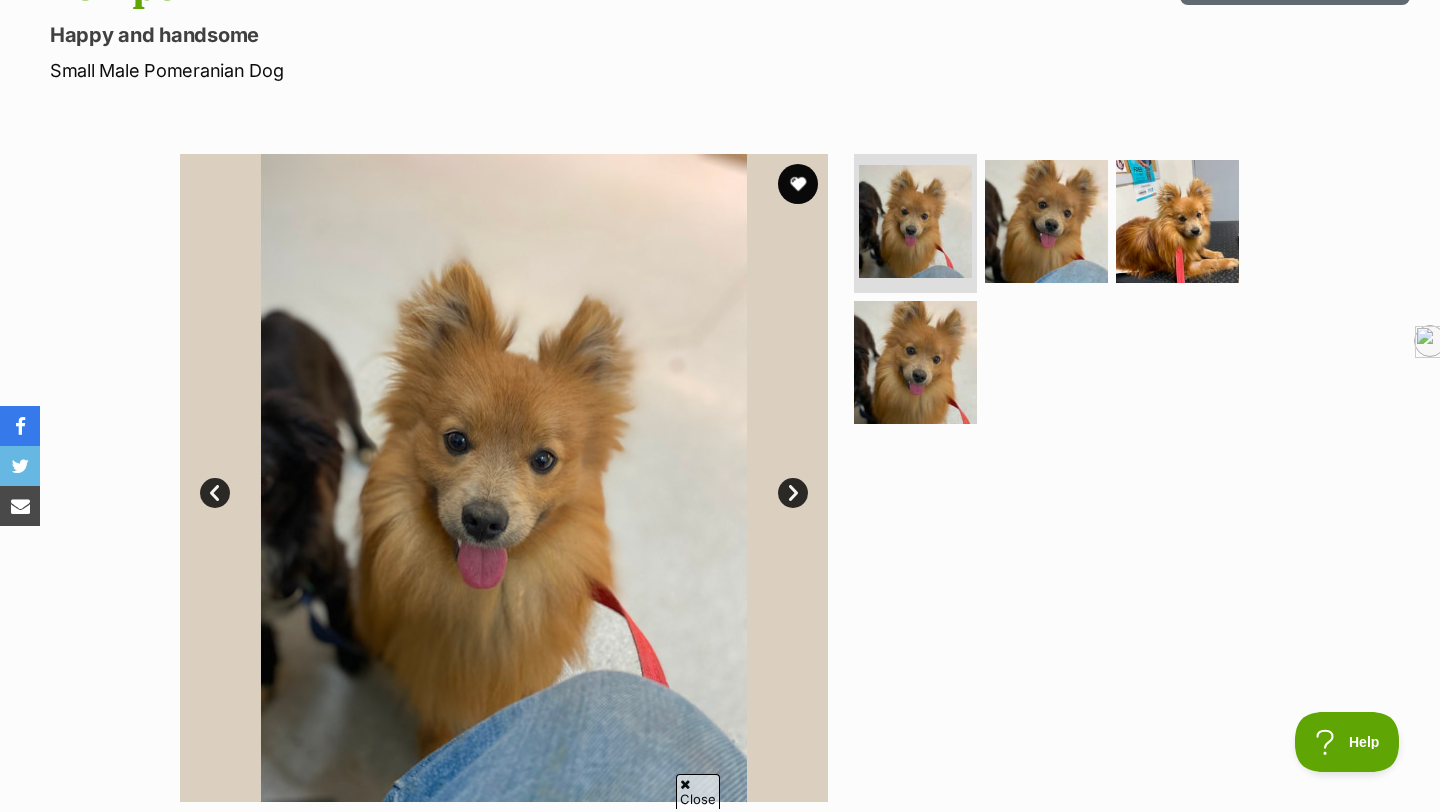 scroll, scrollTop: 264, scrollLeft: 0, axis: vertical 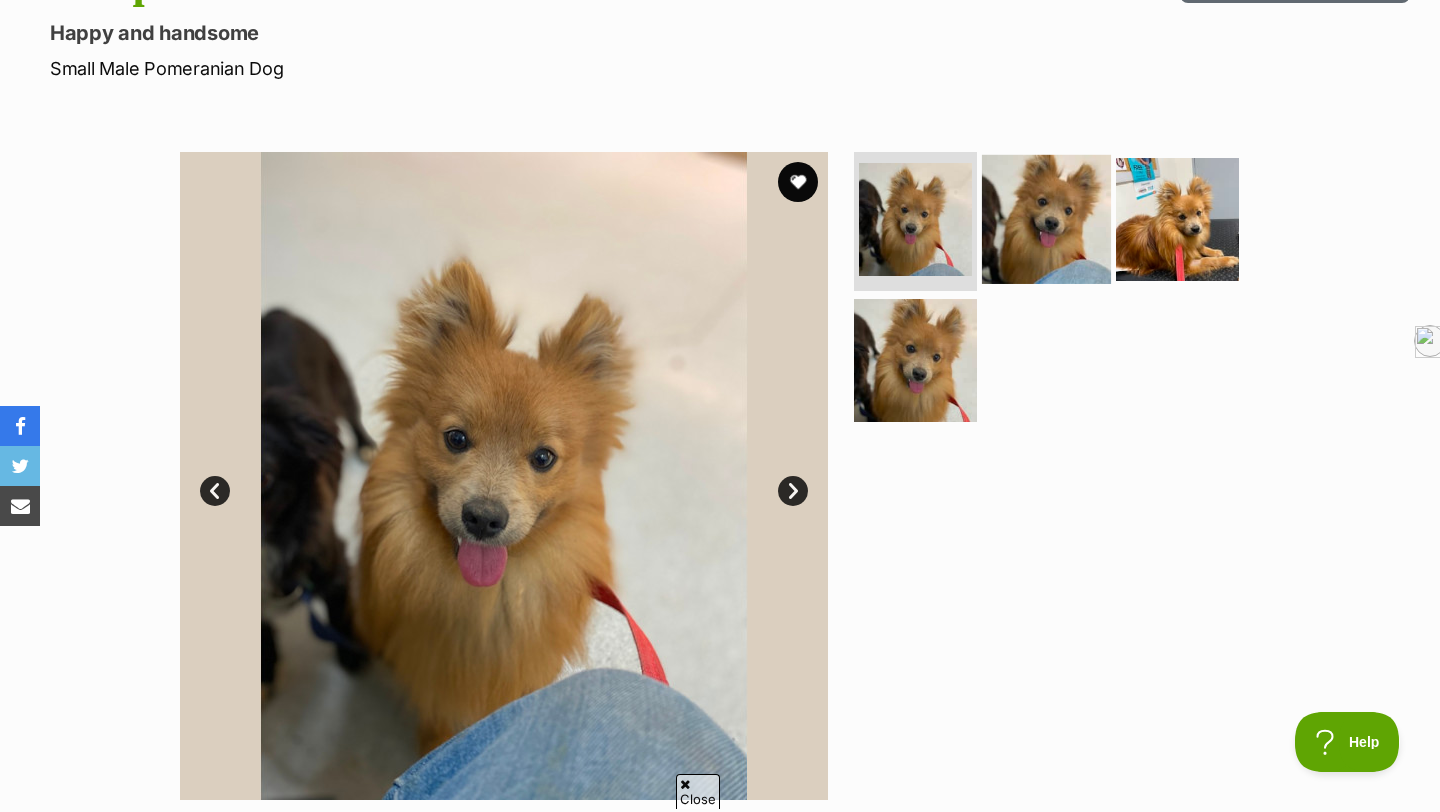 click at bounding box center (1046, 218) 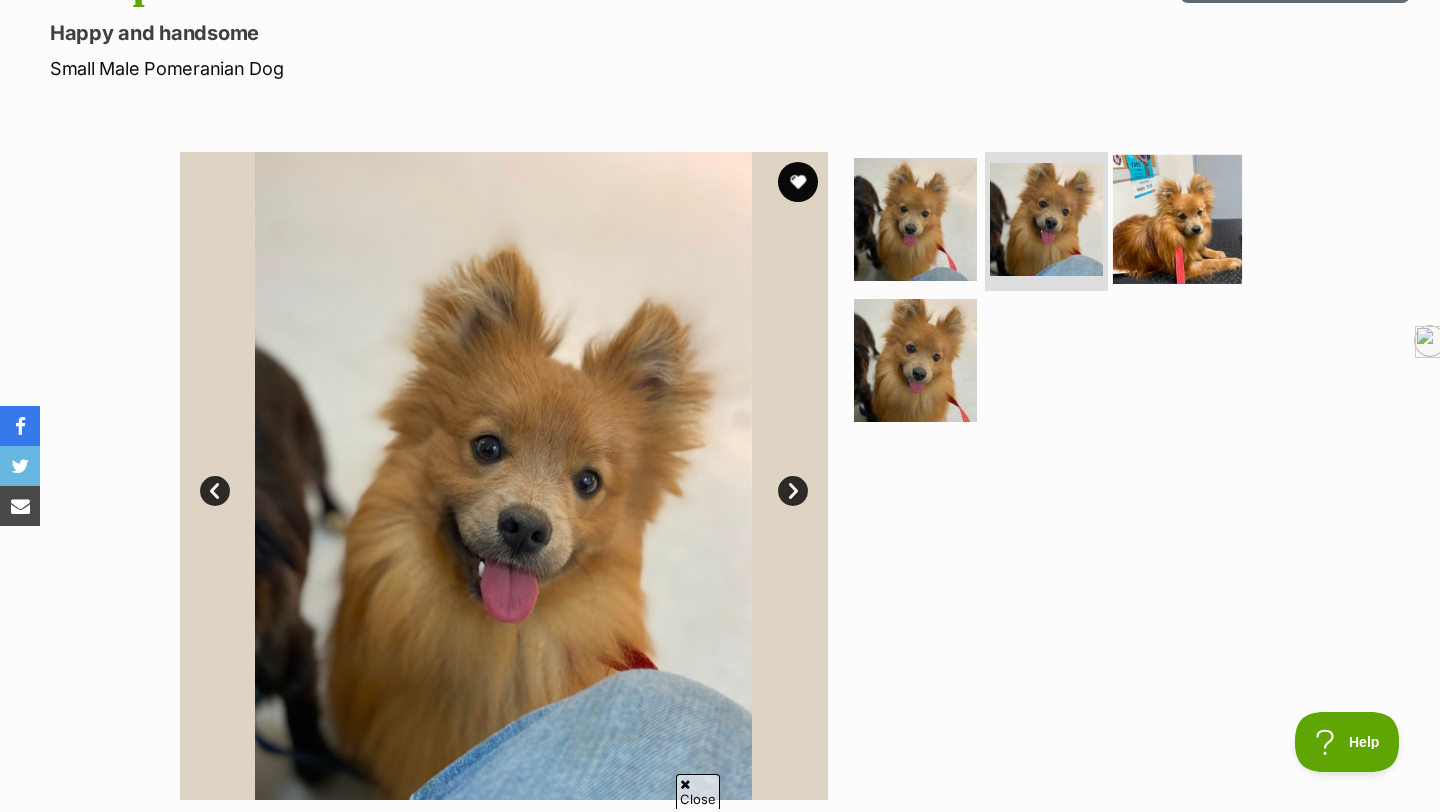 click at bounding box center [1177, 218] 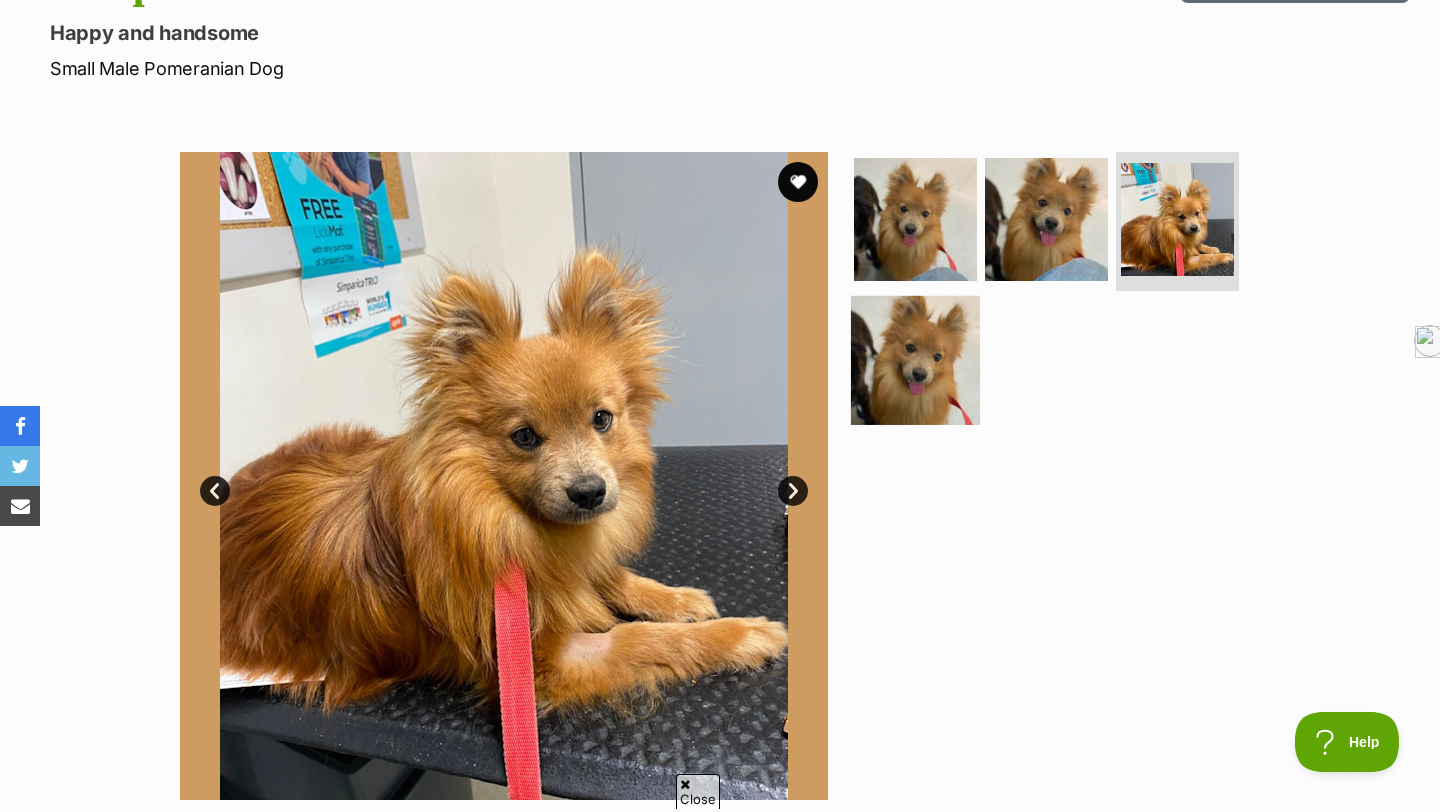click at bounding box center (915, 360) 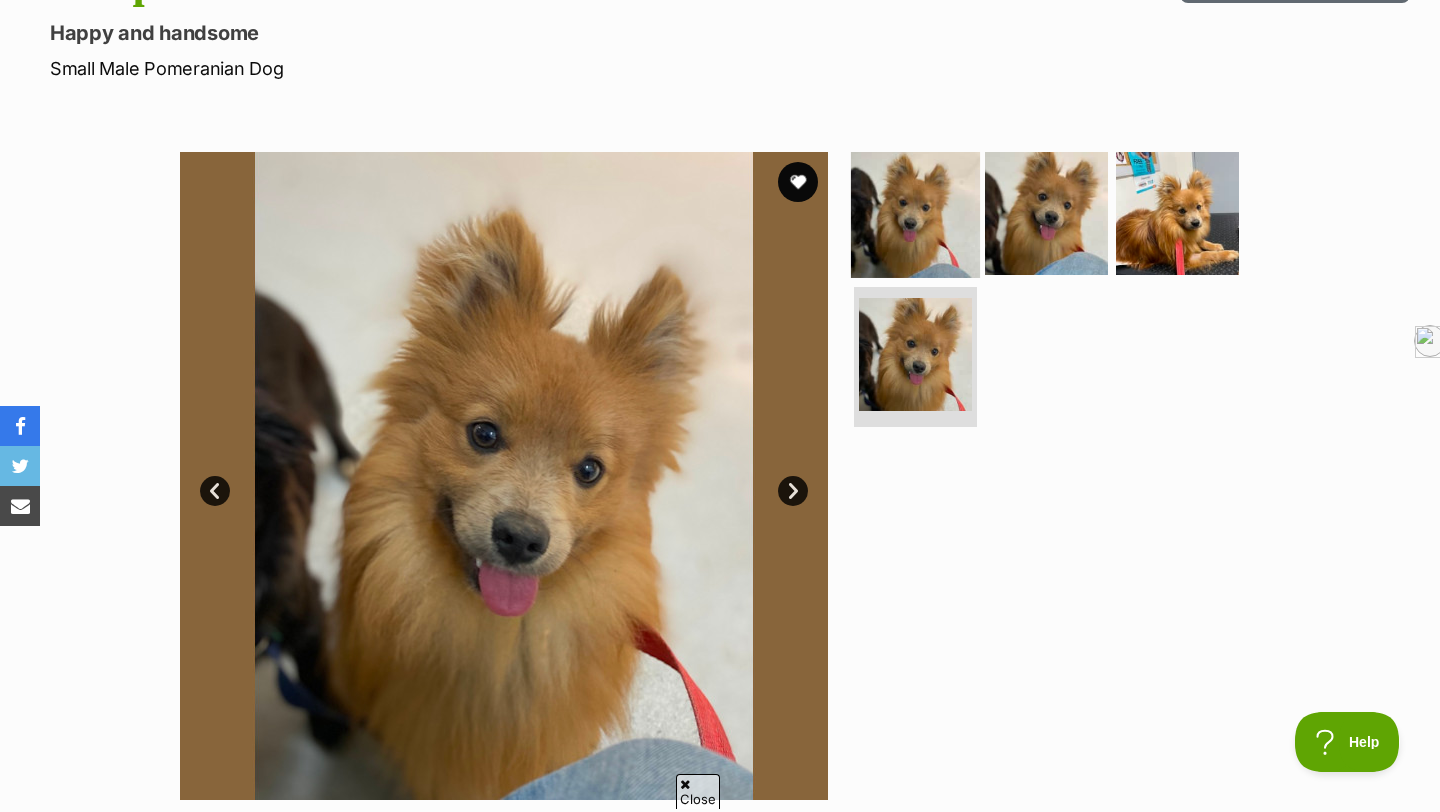 click at bounding box center [915, 212] 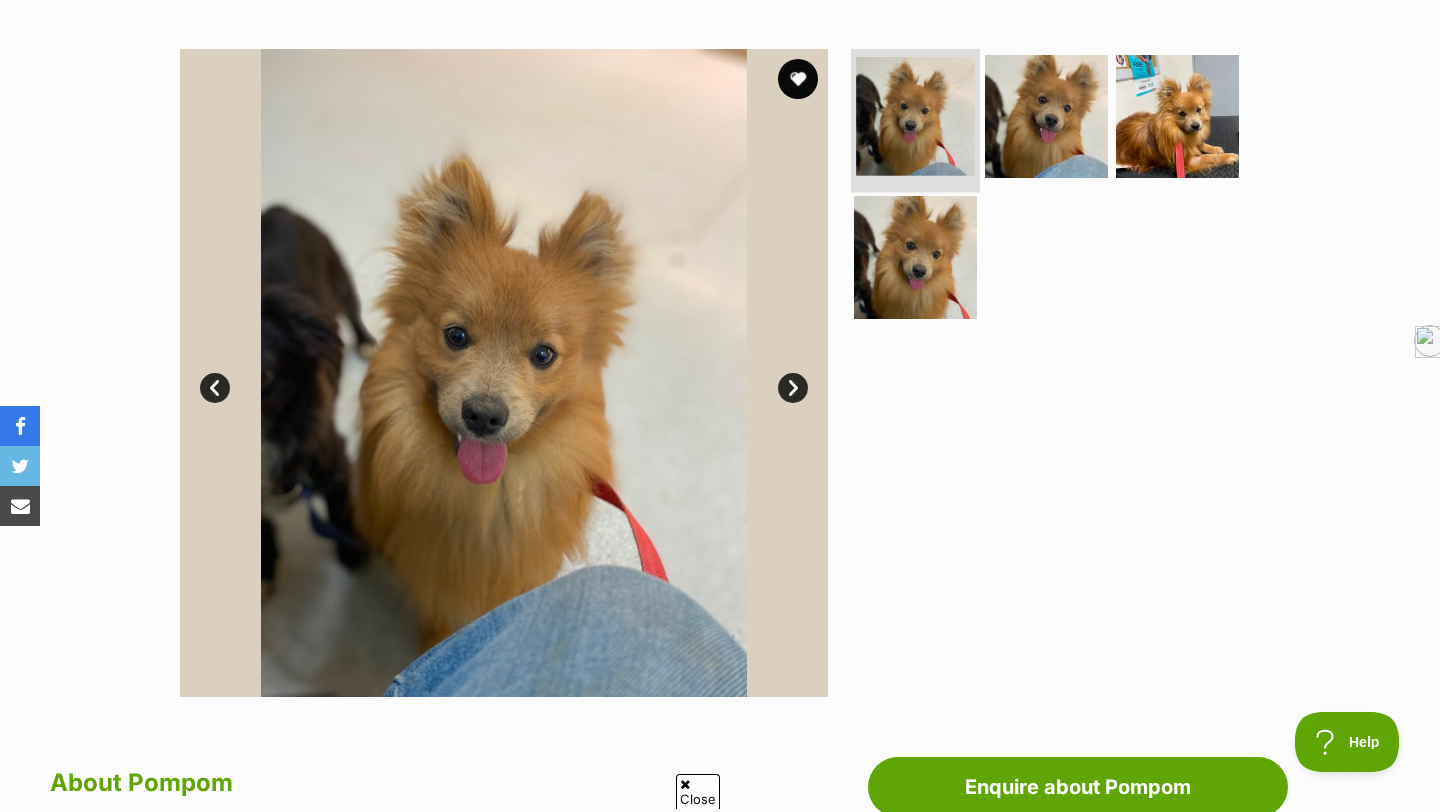 scroll, scrollTop: 361, scrollLeft: 0, axis: vertical 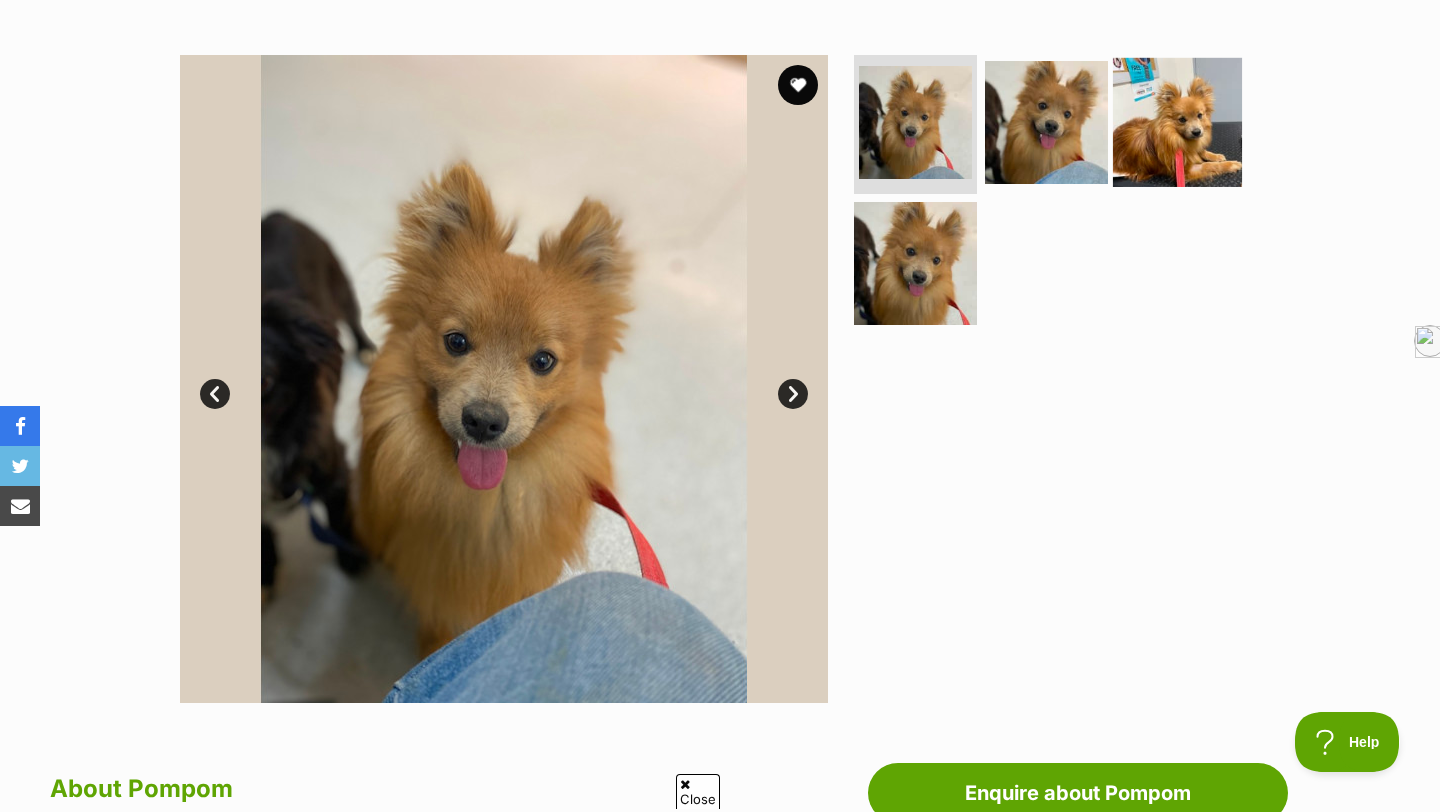 click at bounding box center (1177, 121) 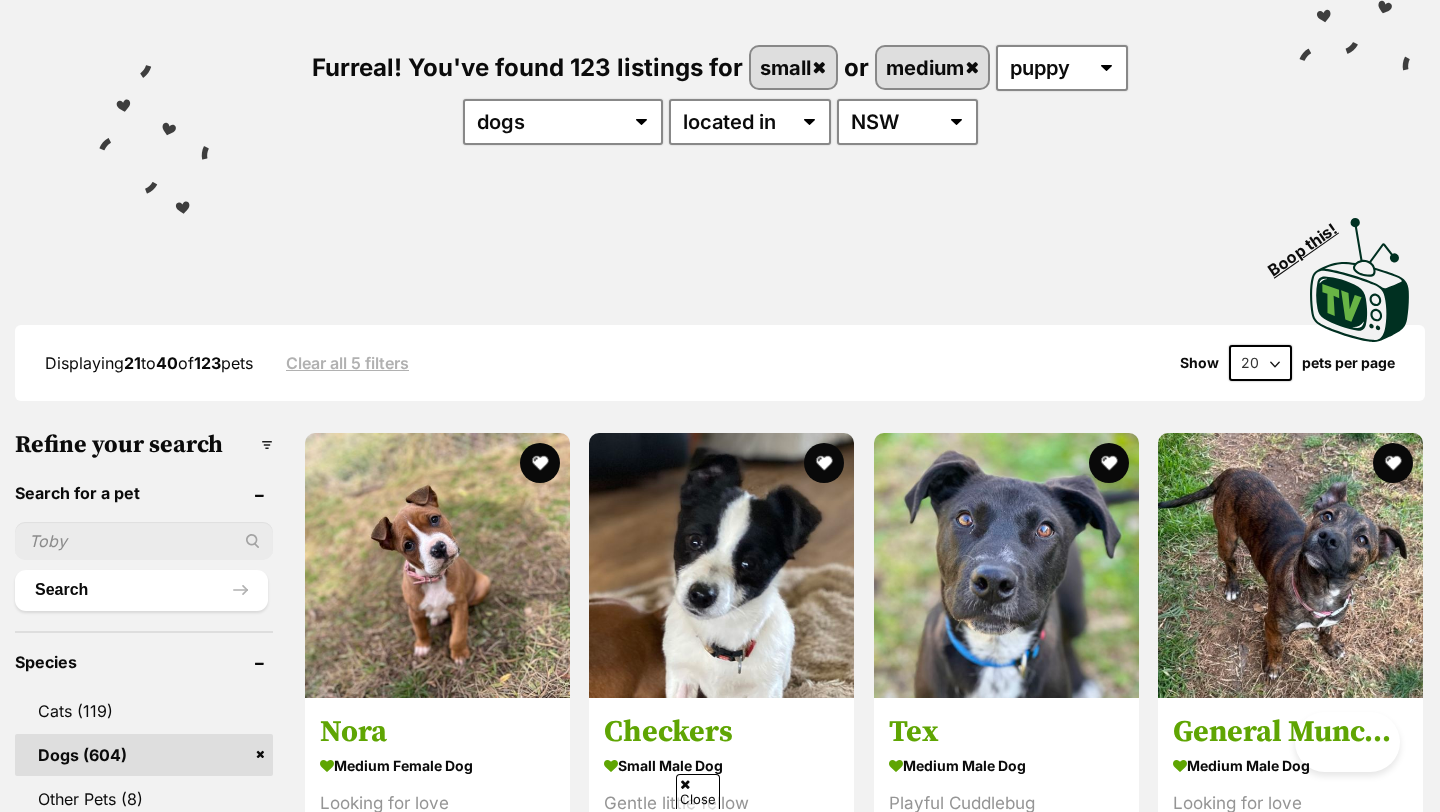 scroll, scrollTop: 0, scrollLeft: 0, axis: both 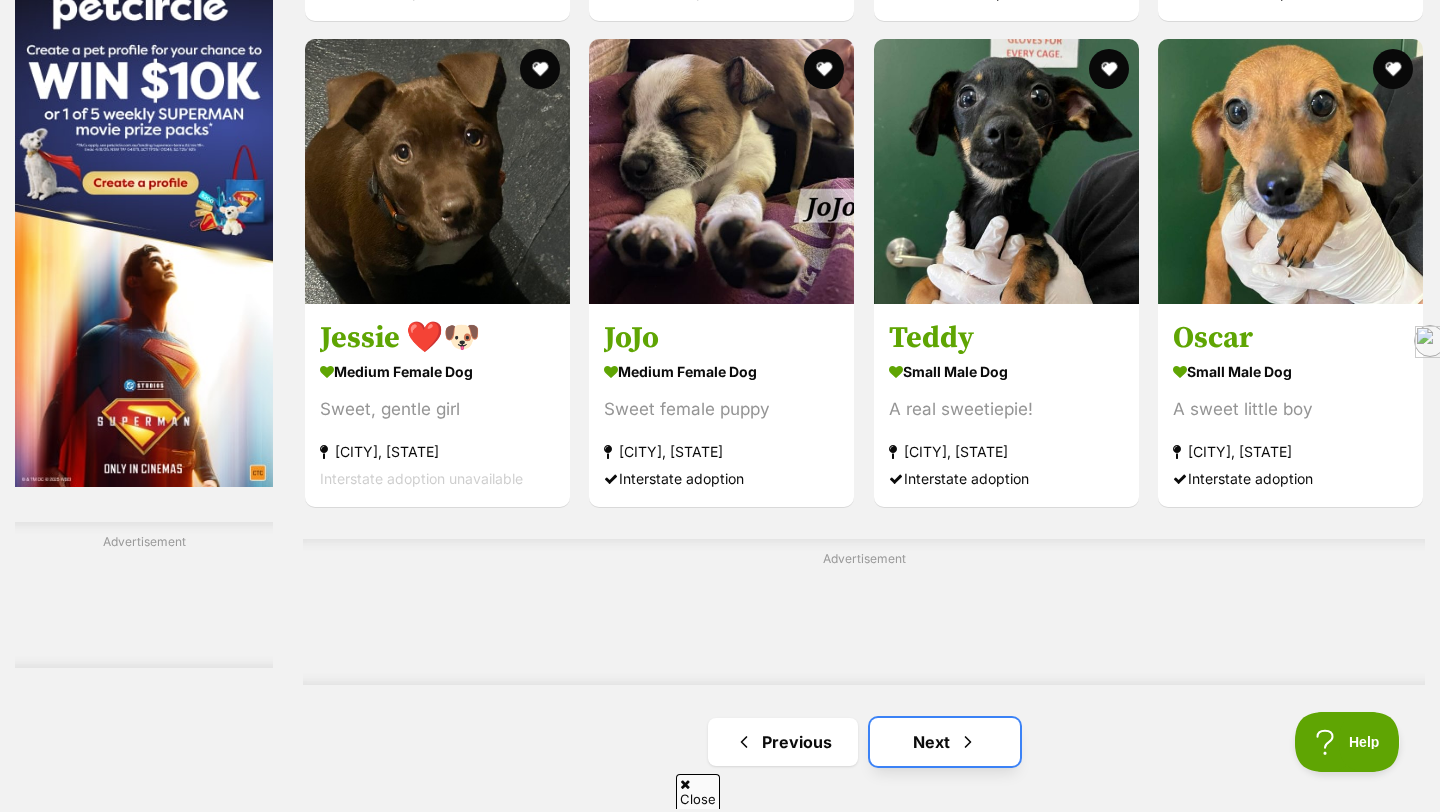 click on "Next" at bounding box center [945, 742] 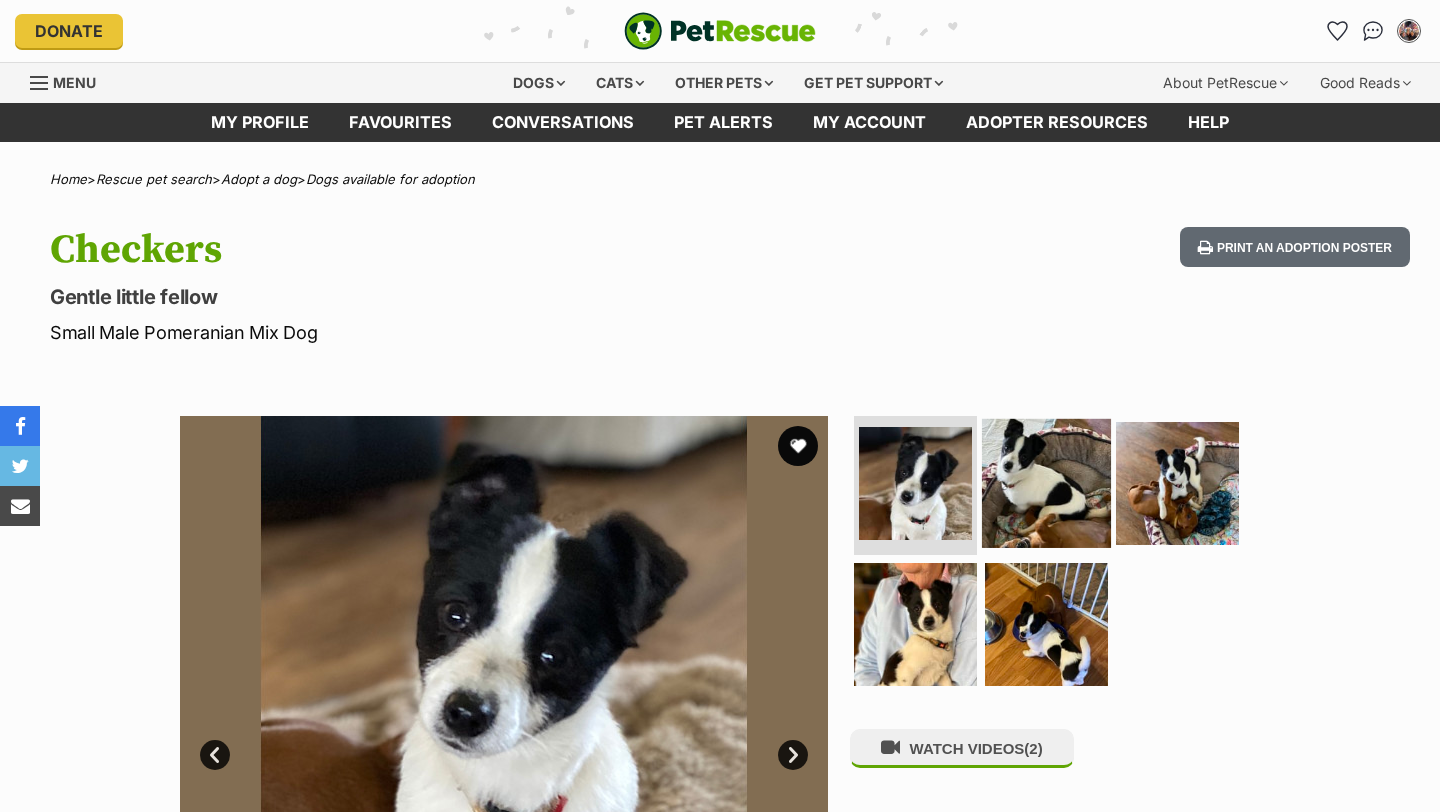 scroll, scrollTop: 0, scrollLeft: 0, axis: both 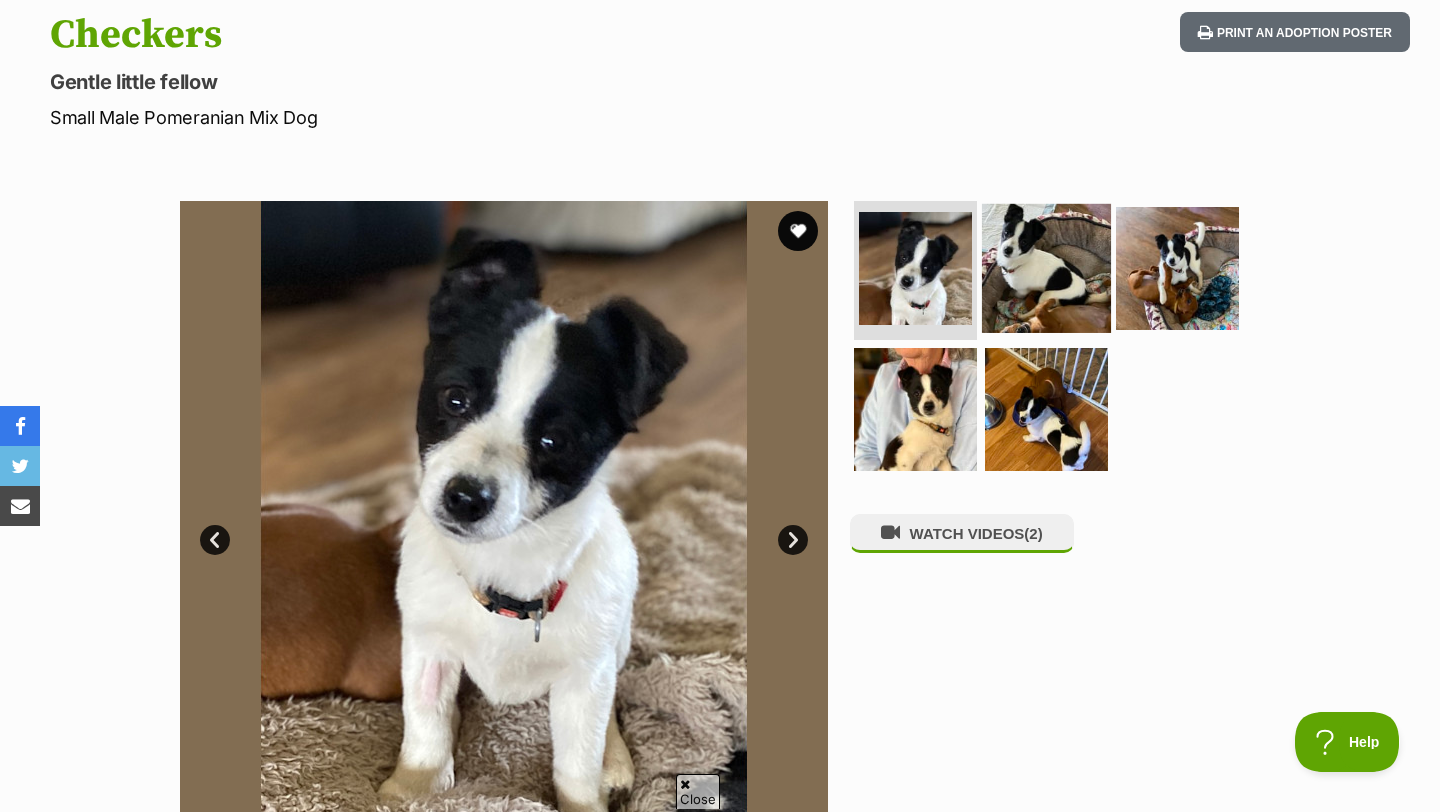 click at bounding box center (1046, 267) 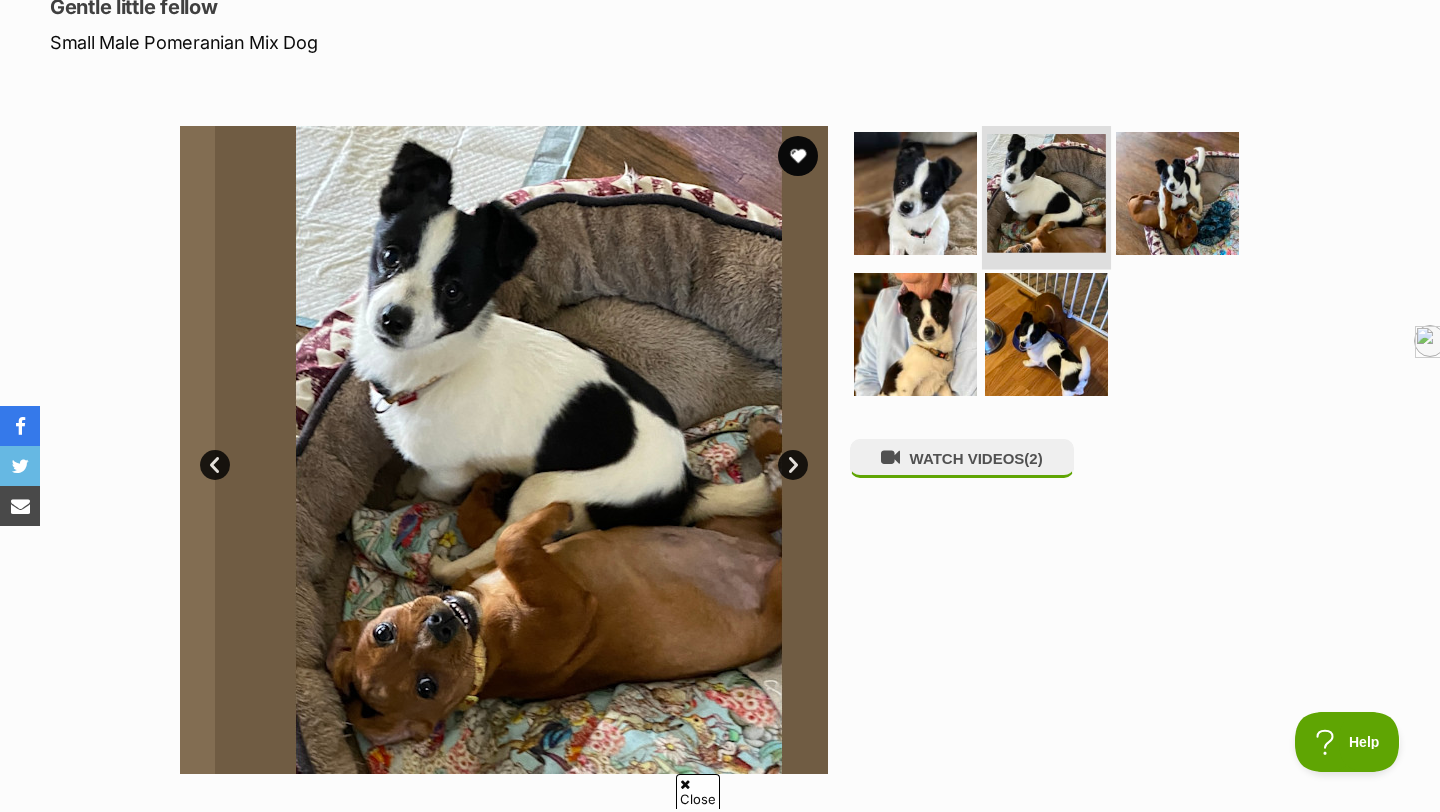 scroll, scrollTop: 329, scrollLeft: 0, axis: vertical 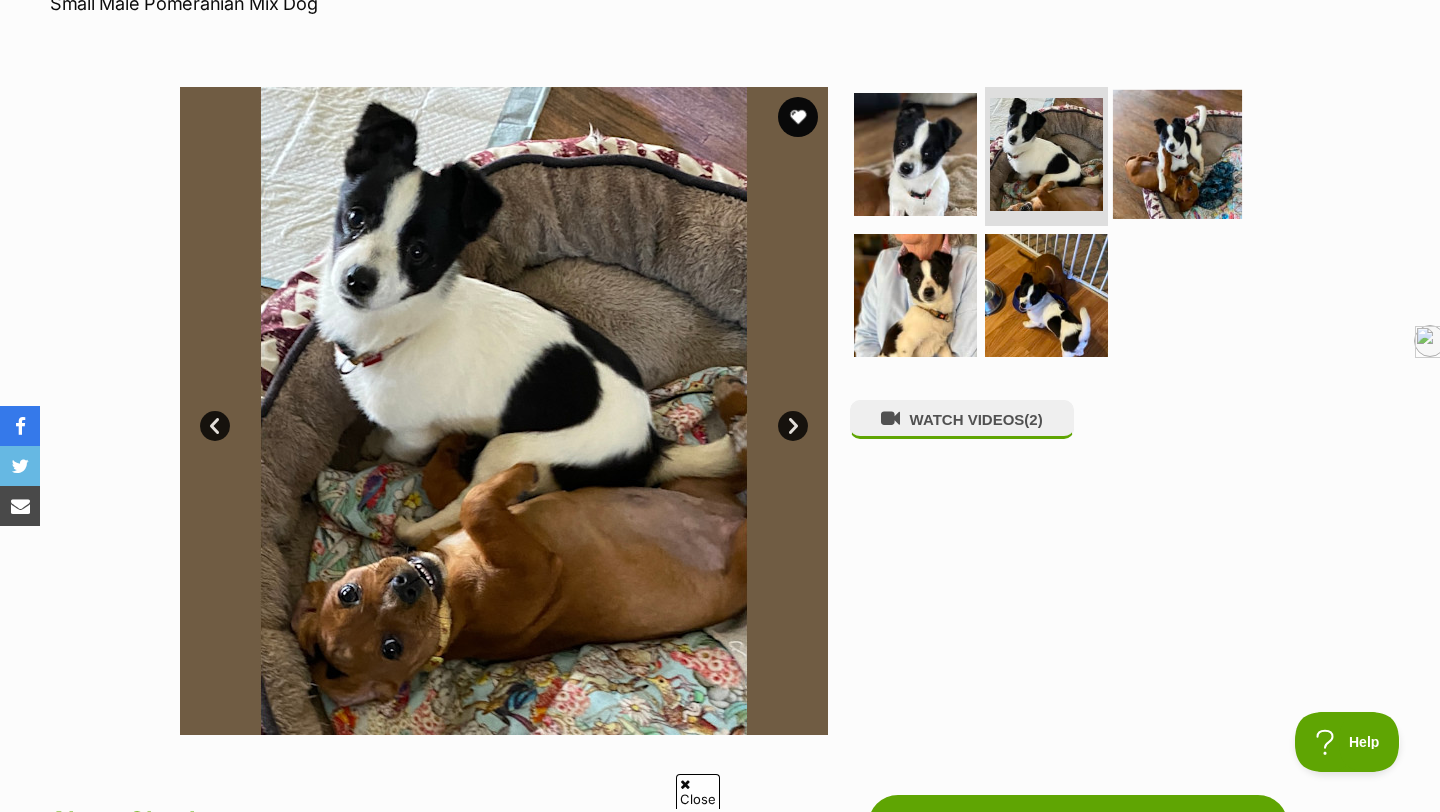 click at bounding box center [1177, 153] 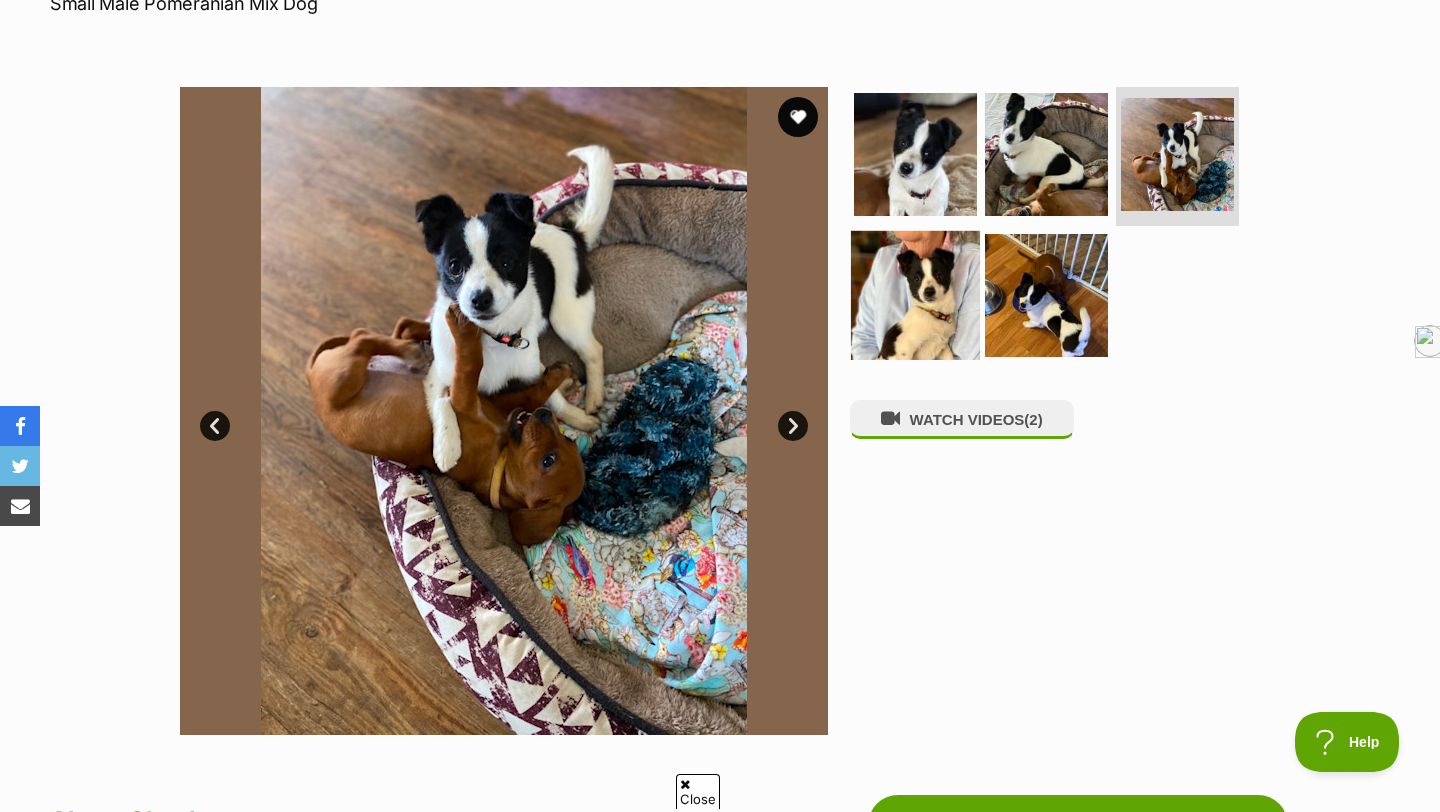 click at bounding box center [915, 295] 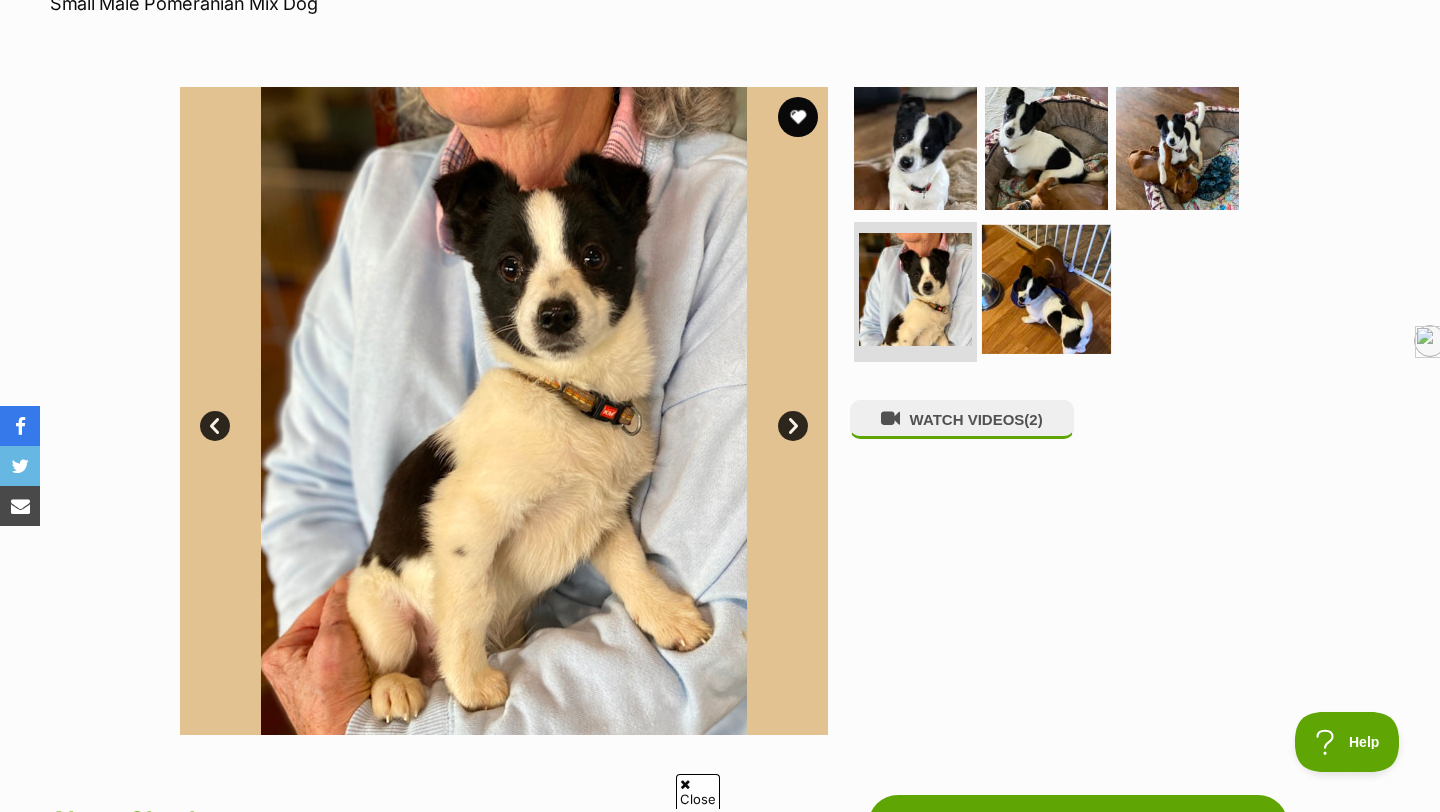 click at bounding box center (1046, 289) 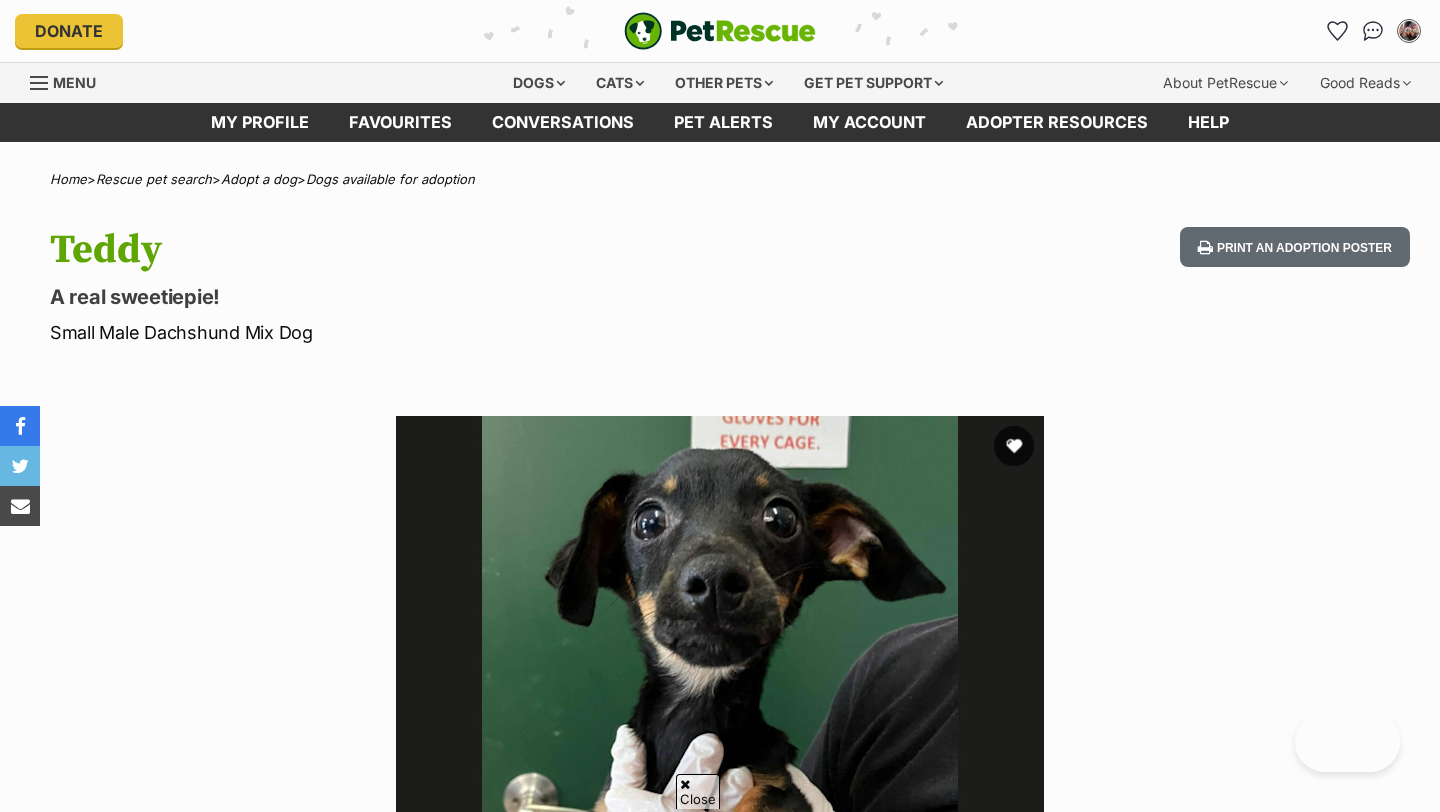 scroll, scrollTop: 129, scrollLeft: 0, axis: vertical 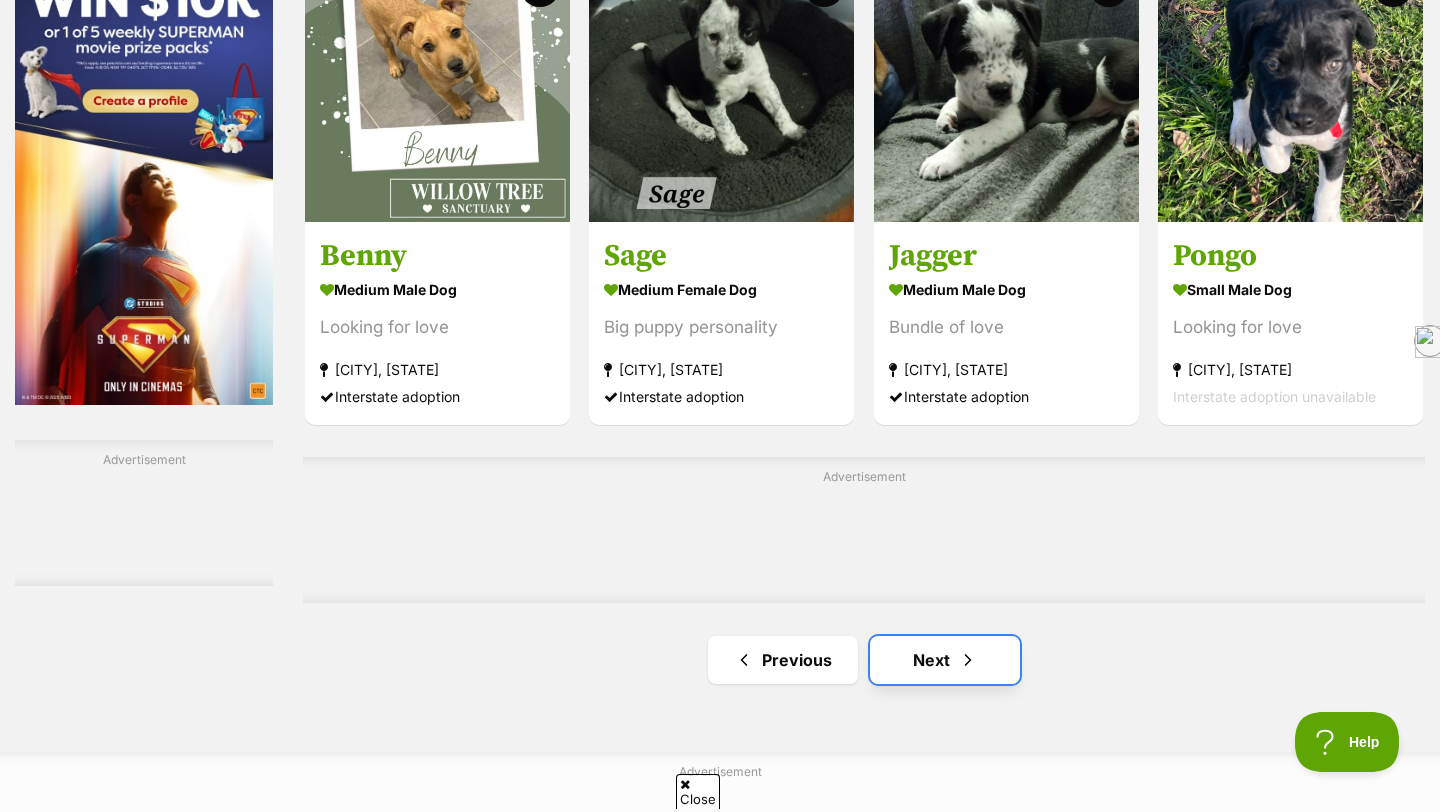 click on "Next" at bounding box center (945, 660) 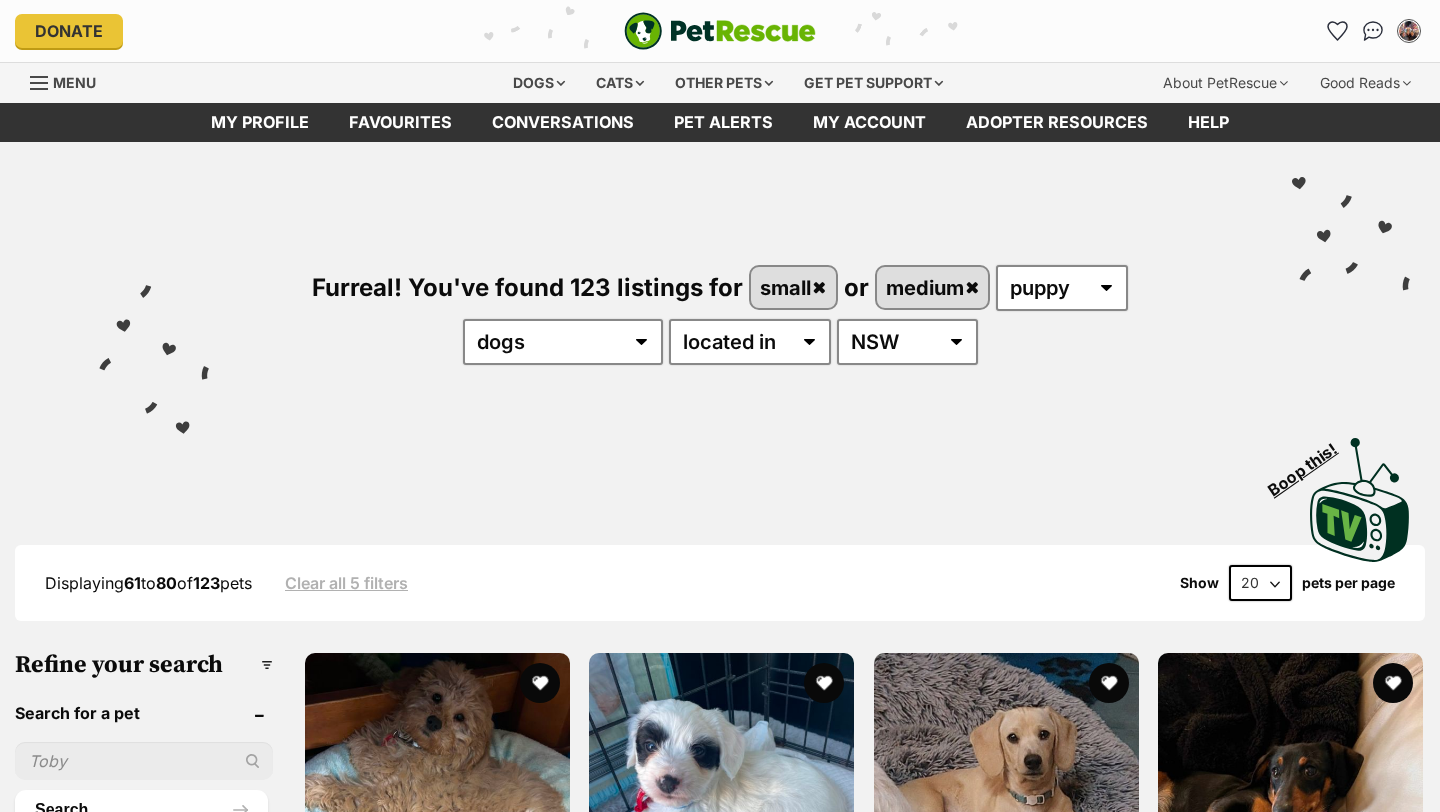 scroll, scrollTop: 0, scrollLeft: 0, axis: both 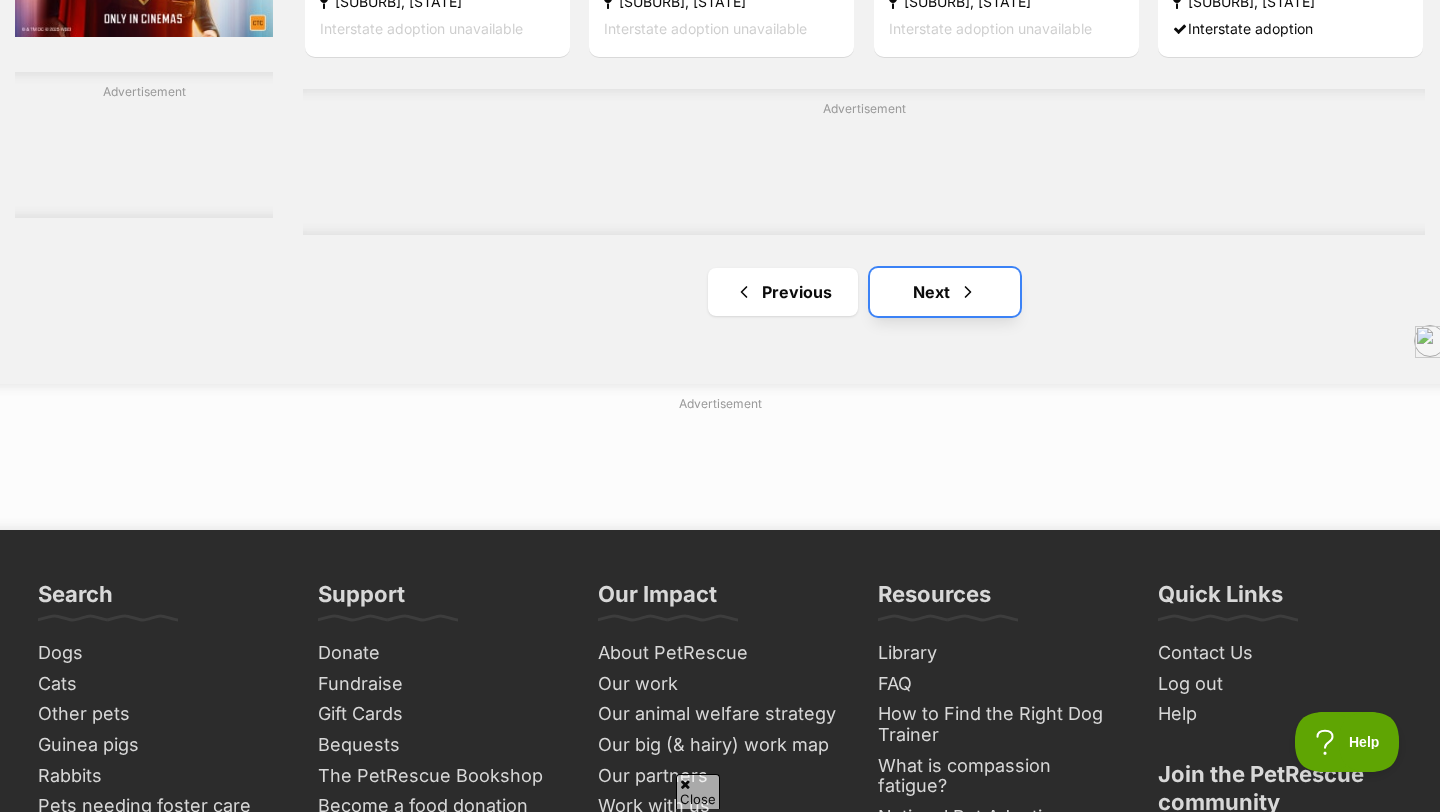 click on "Next" at bounding box center [945, 292] 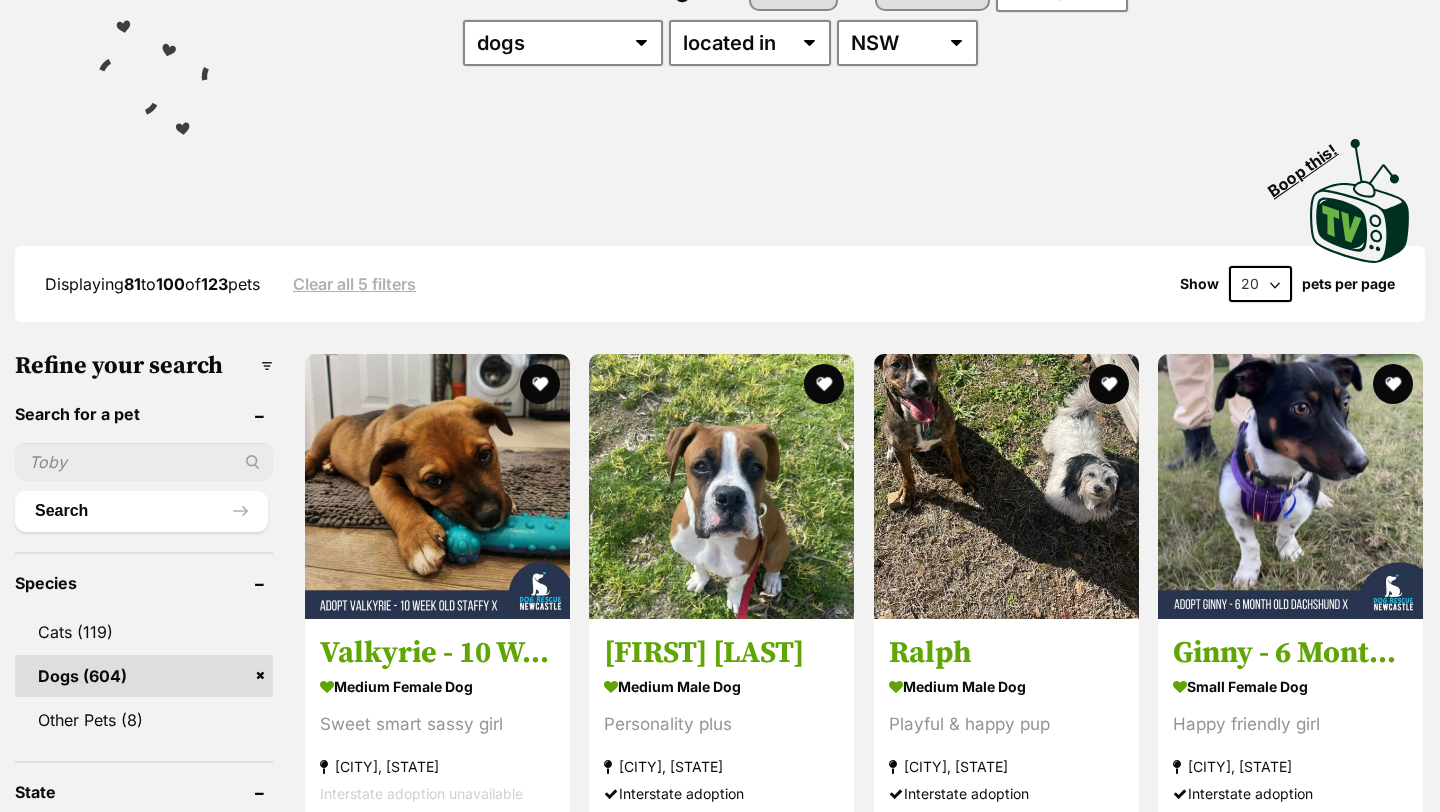 scroll, scrollTop: 0, scrollLeft: 0, axis: both 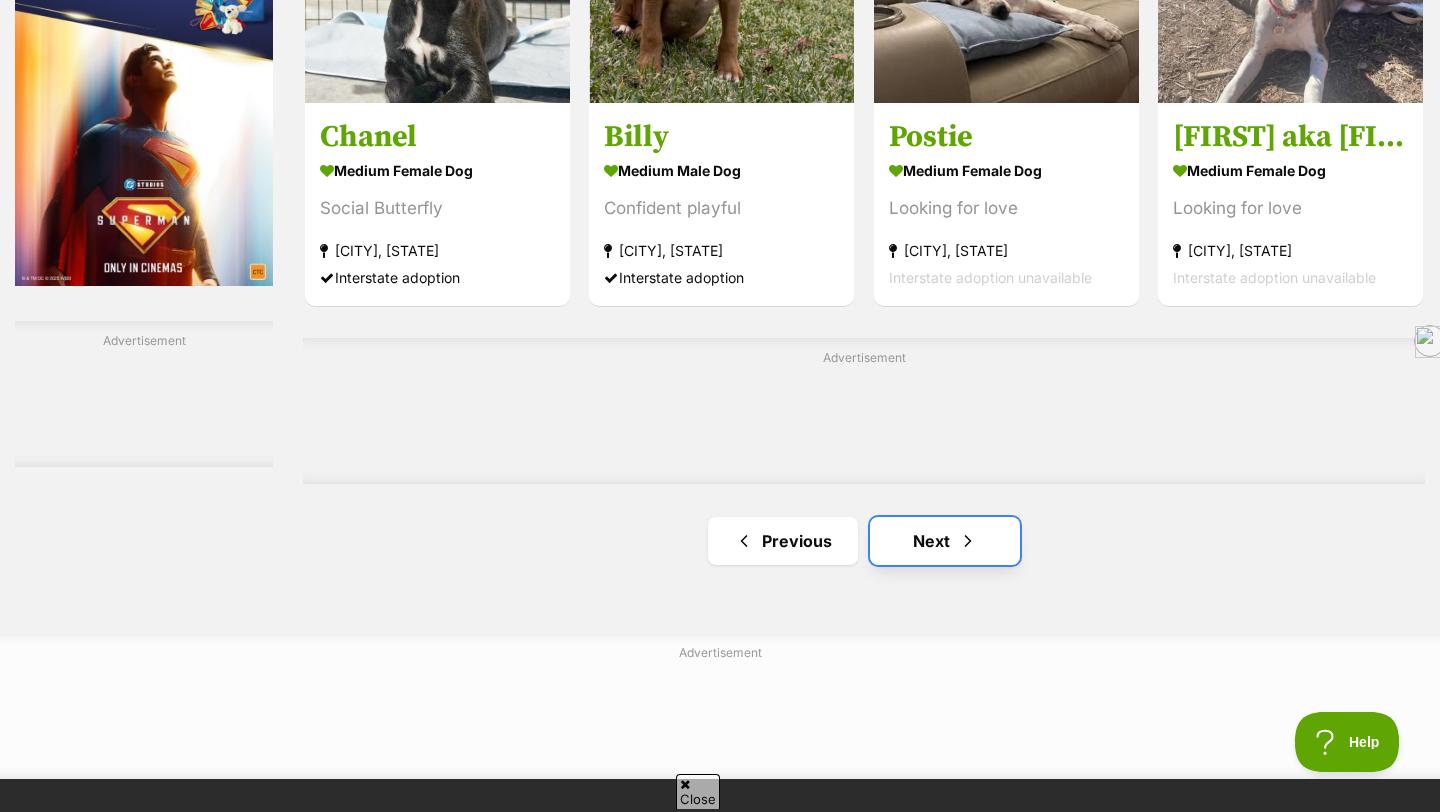 click on "Next" at bounding box center [945, 541] 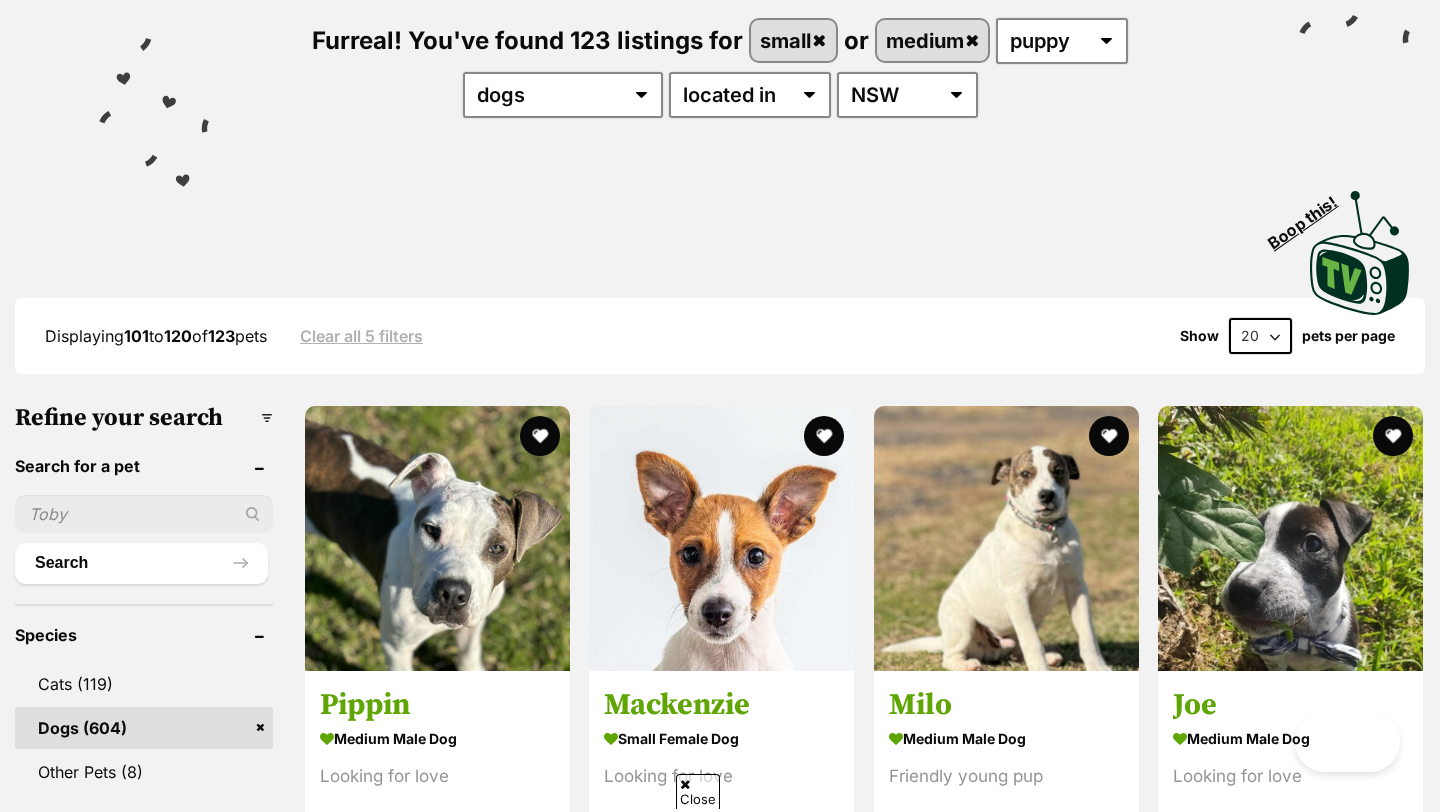 scroll, scrollTop: 247, scrollLeft: 0, axis: vertical 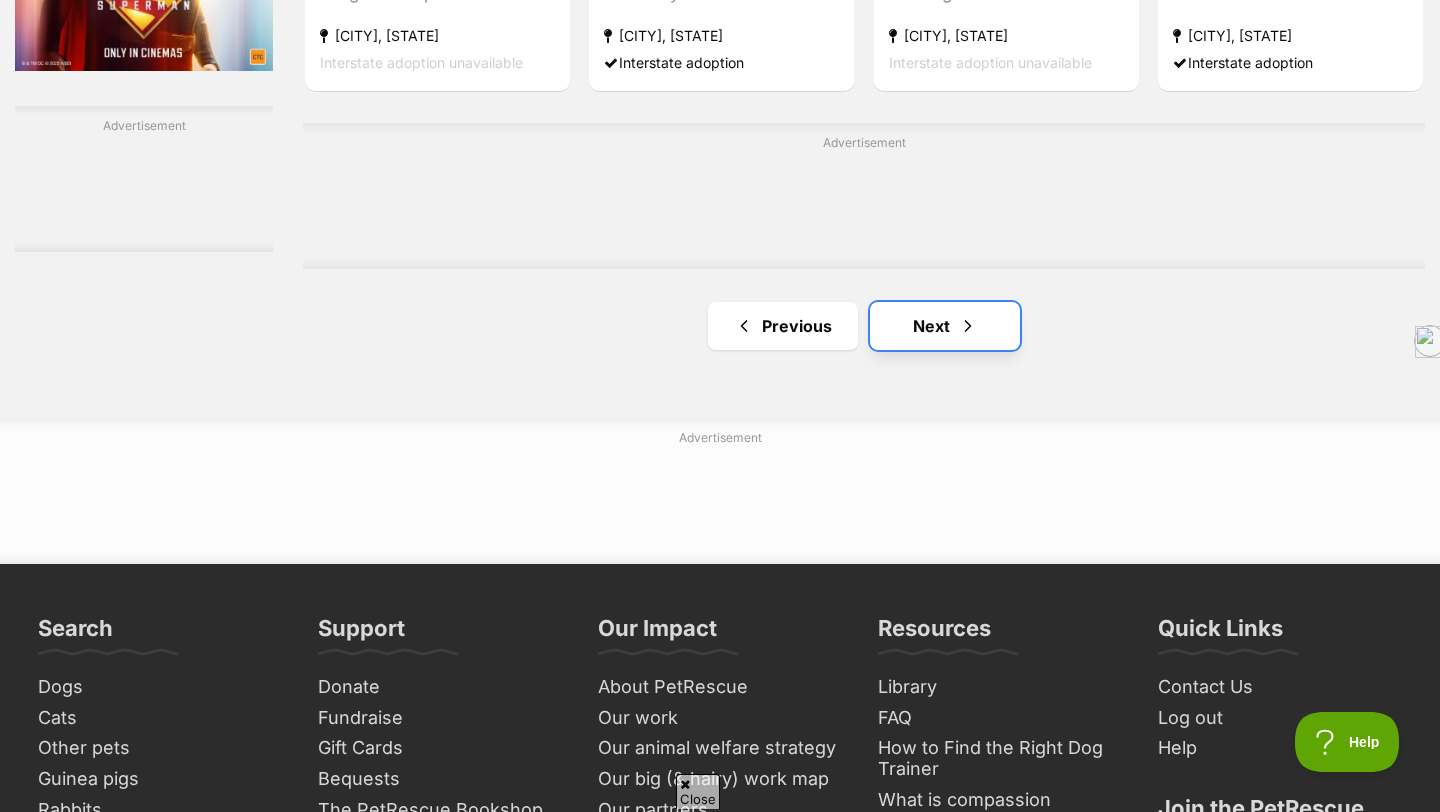 click at bounding box center (968, 326) 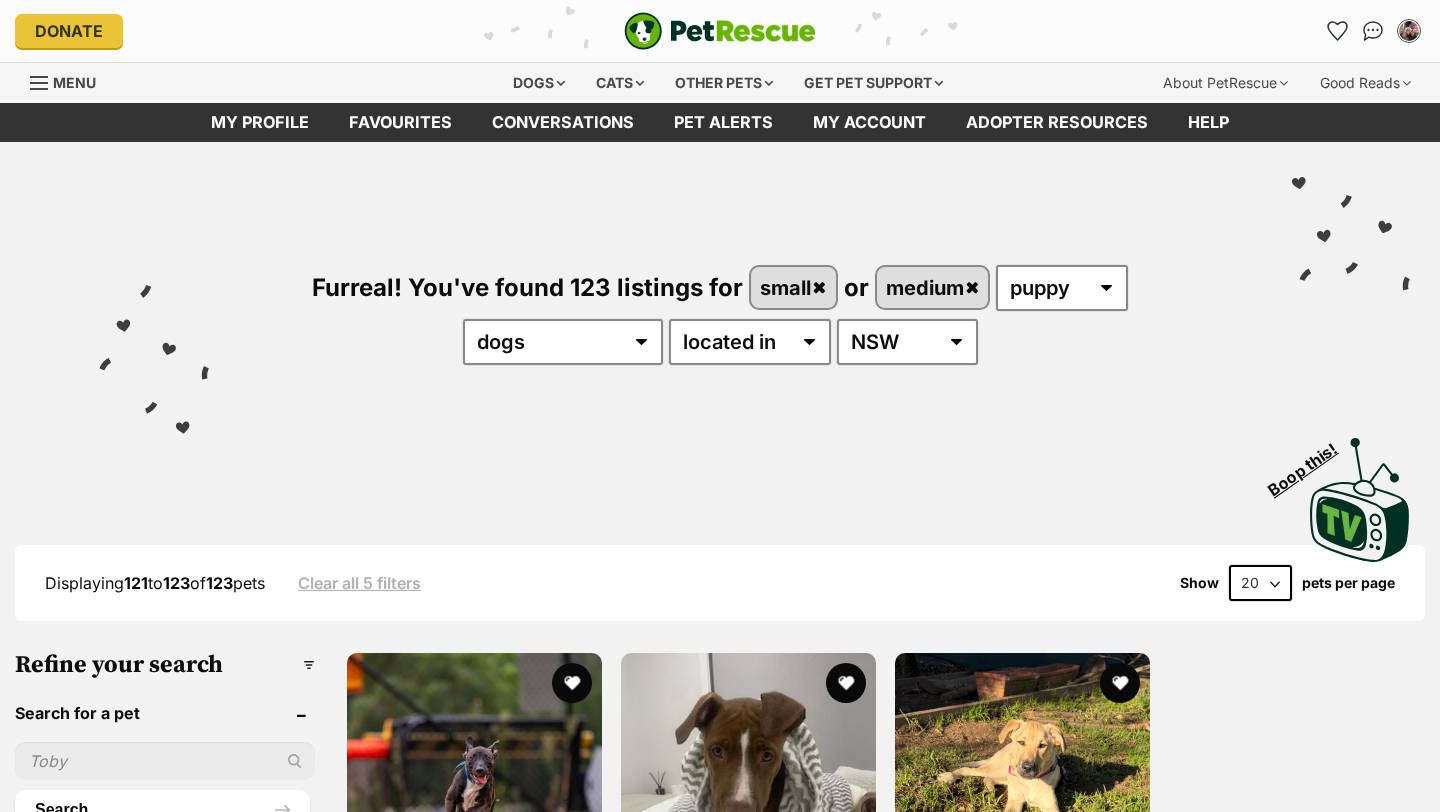 scroll, scrollTop: 0, scrollLeft: 0, axis: both 